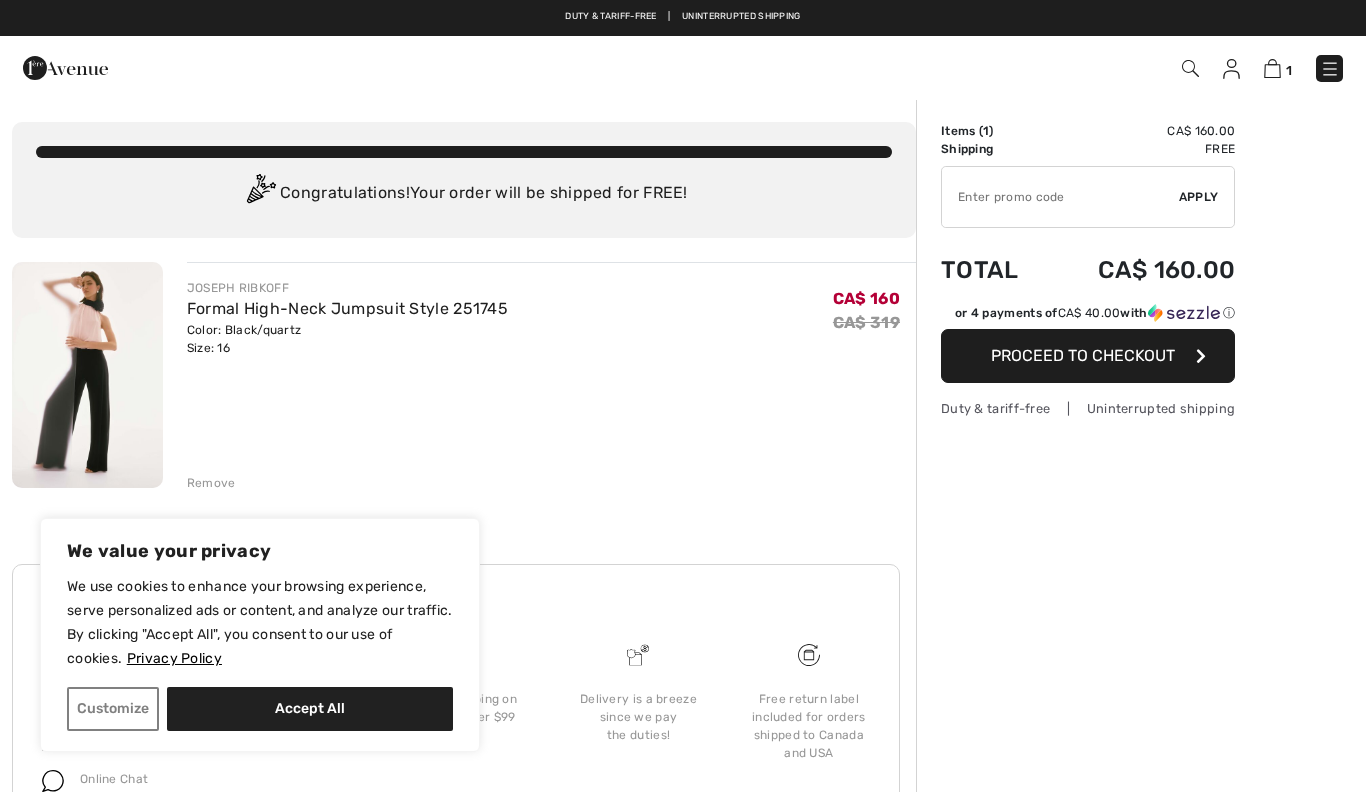 scroll, scrollTop: 0, scrollLeft: 0, axis: both 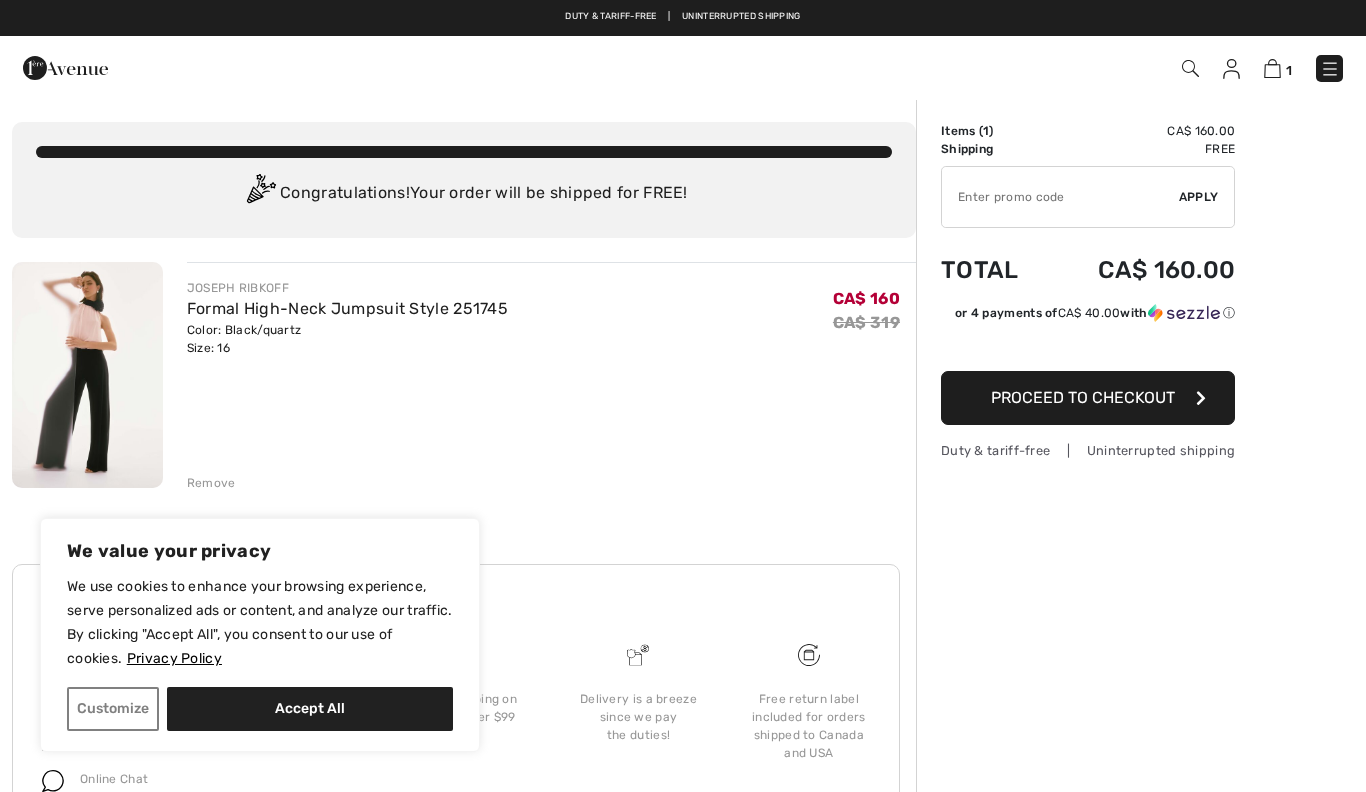 click on "Questions or Comments?
Call us Toll-Free from Canada or the US at                             +1 (888) 605-5525
Dial  +1 (514) 225-4850  From All Other Countries
info@1ereavenue.com
Online Chat
Free shipping on orders over $99
Delivery is a breeze since we pay the duties!
Terms FAQ" at bounding box center (456, 705) 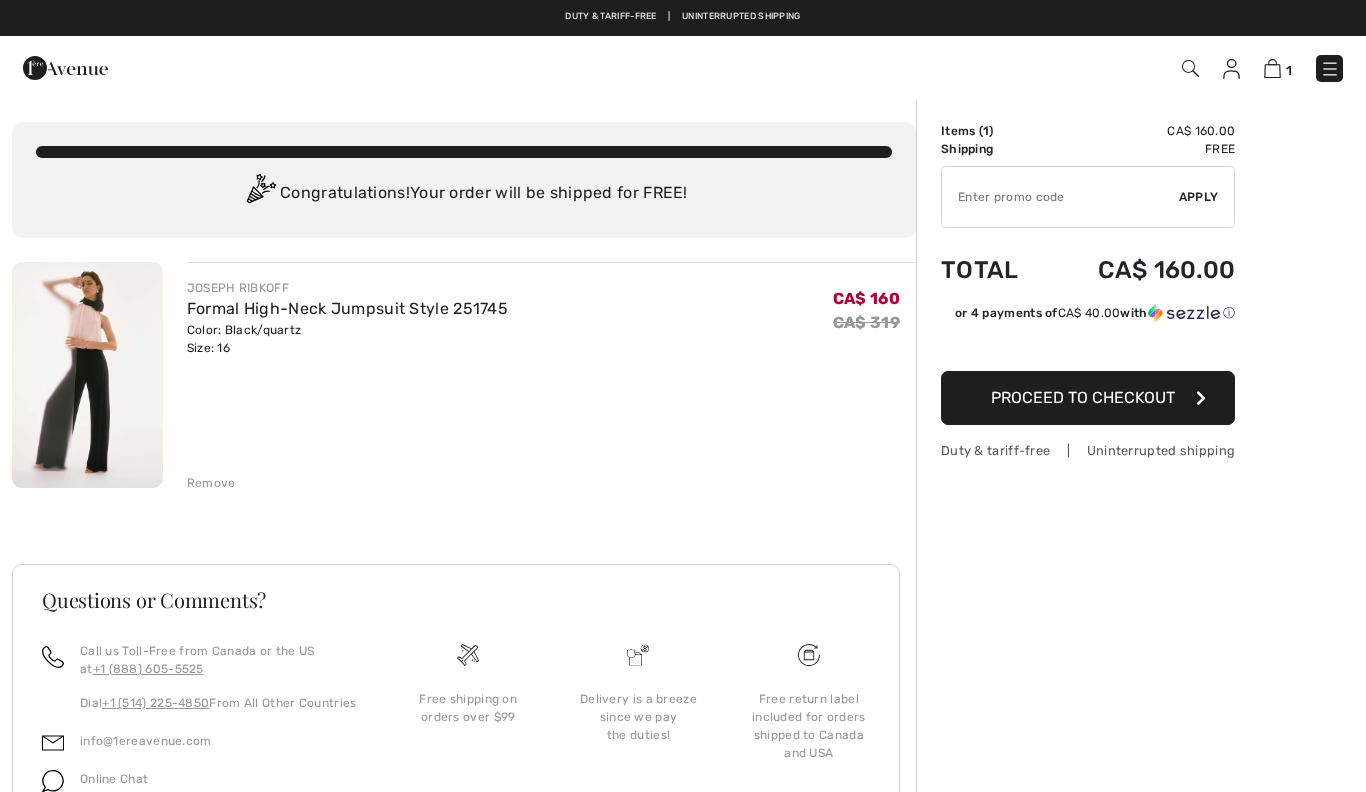 checkbox on "true" 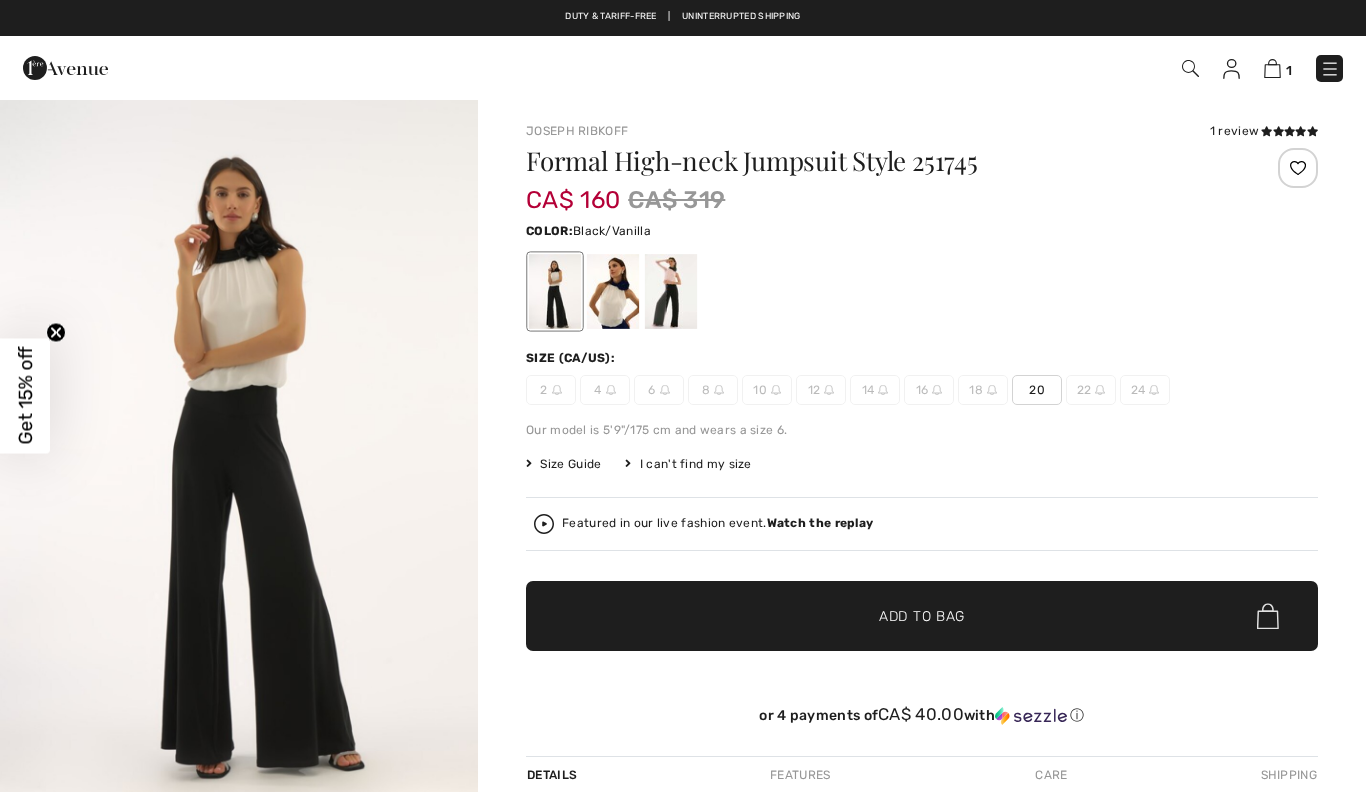 scroll, scrollTop: 0, scrollLeft: 0, axis: both 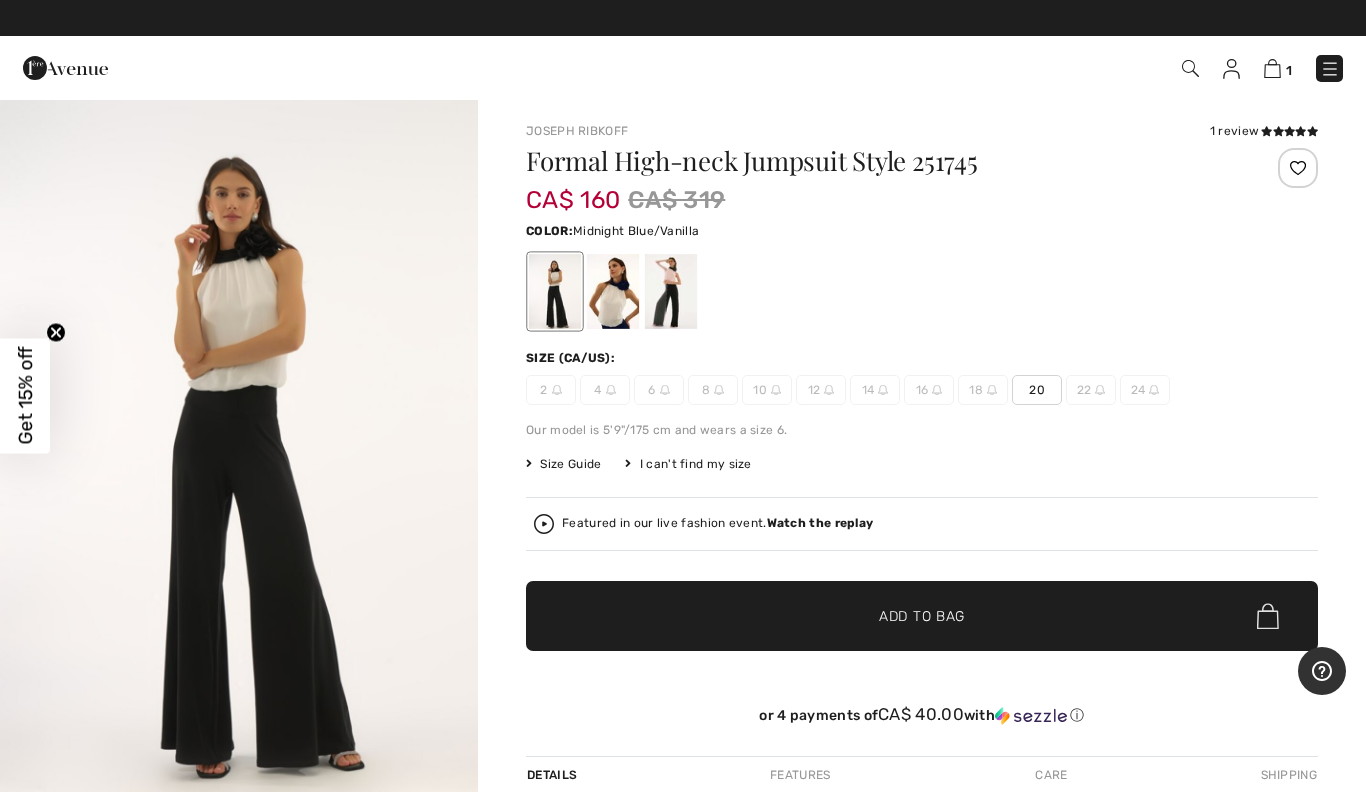 click at bounding box center [613, 291] 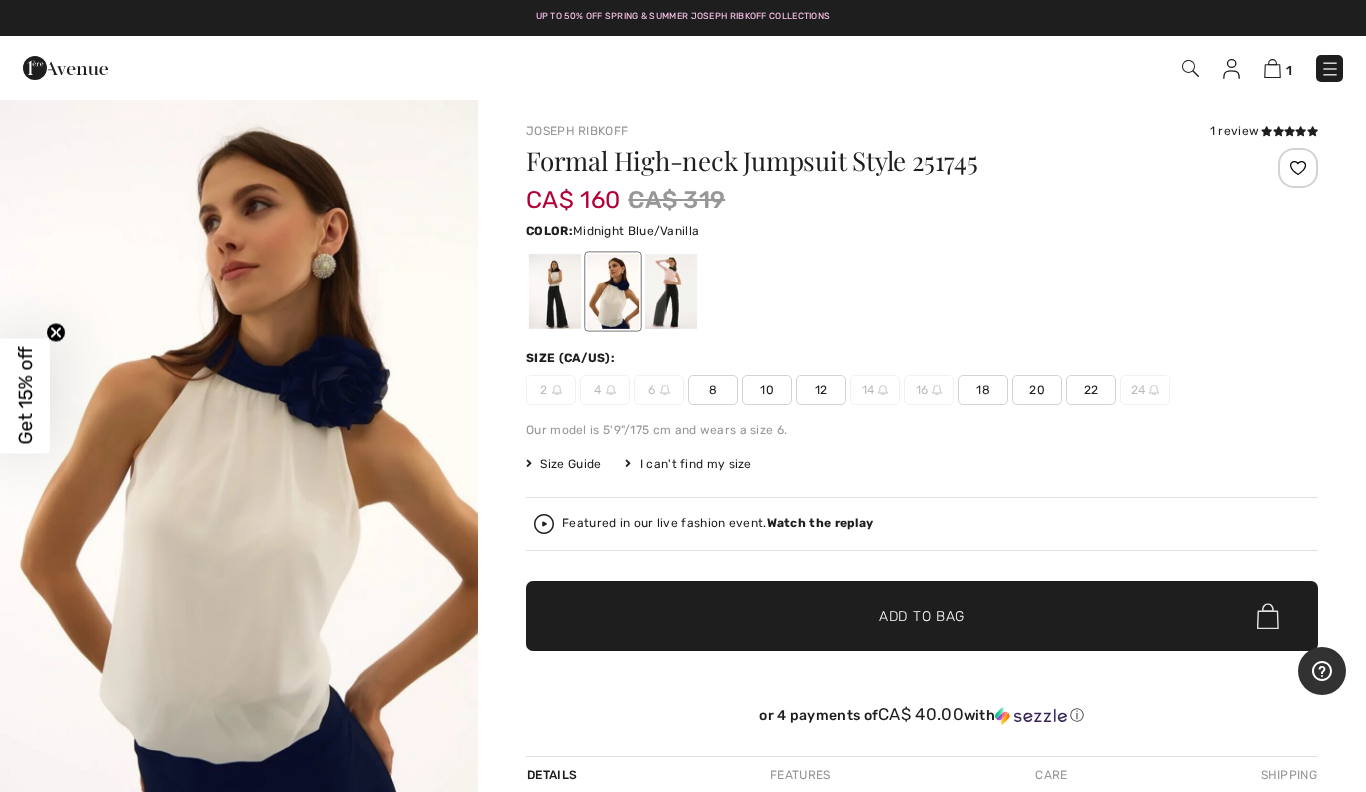click at bounding box center (555, 291) 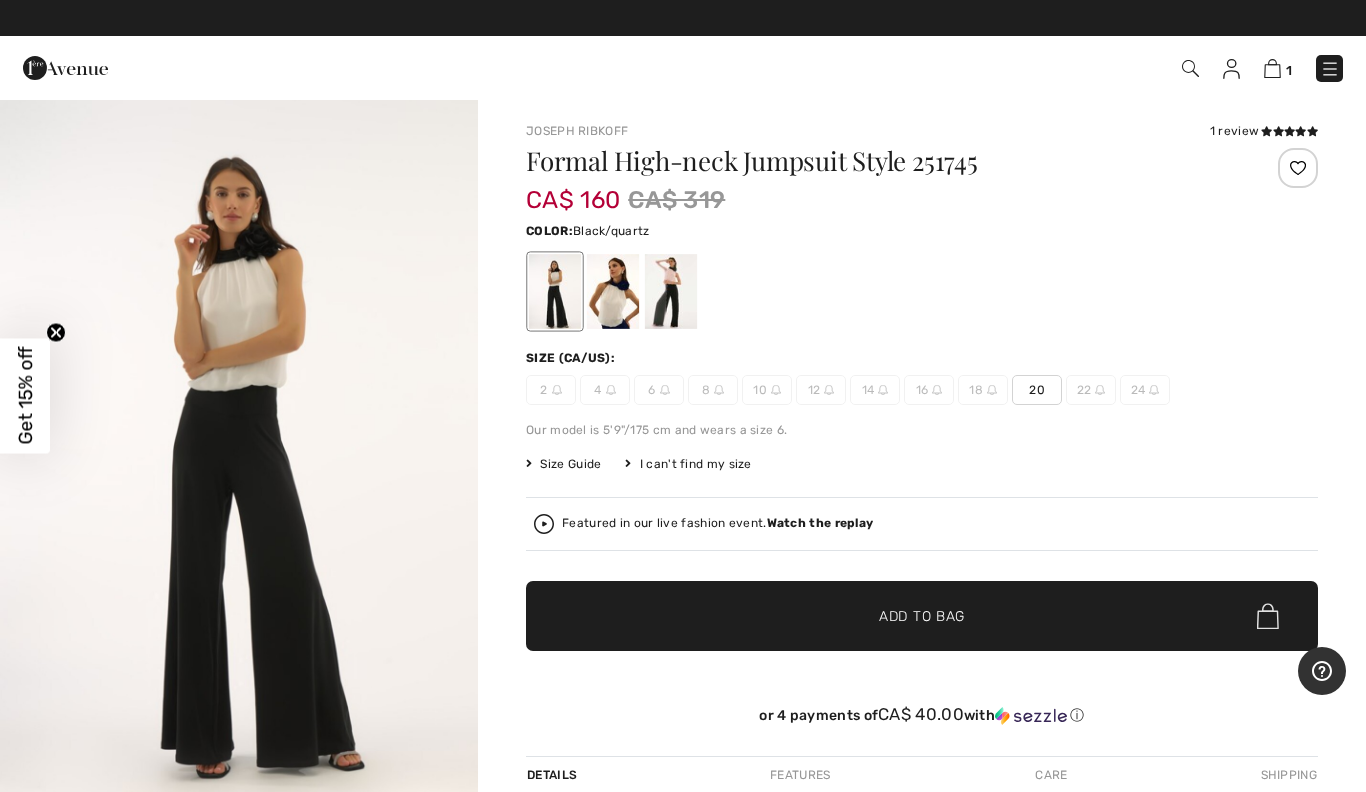 click at bounding box center [671, 291] 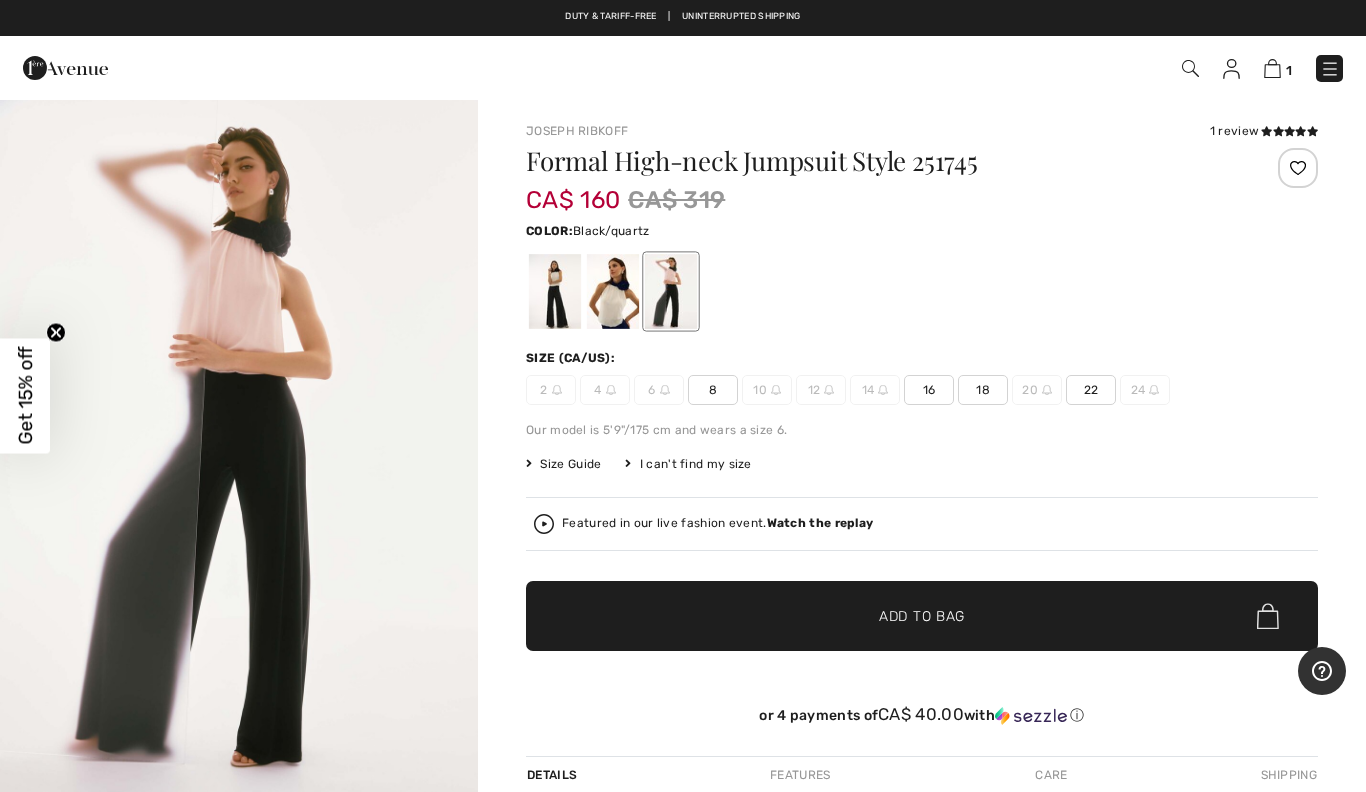 click at bounding box center (1272, 68) 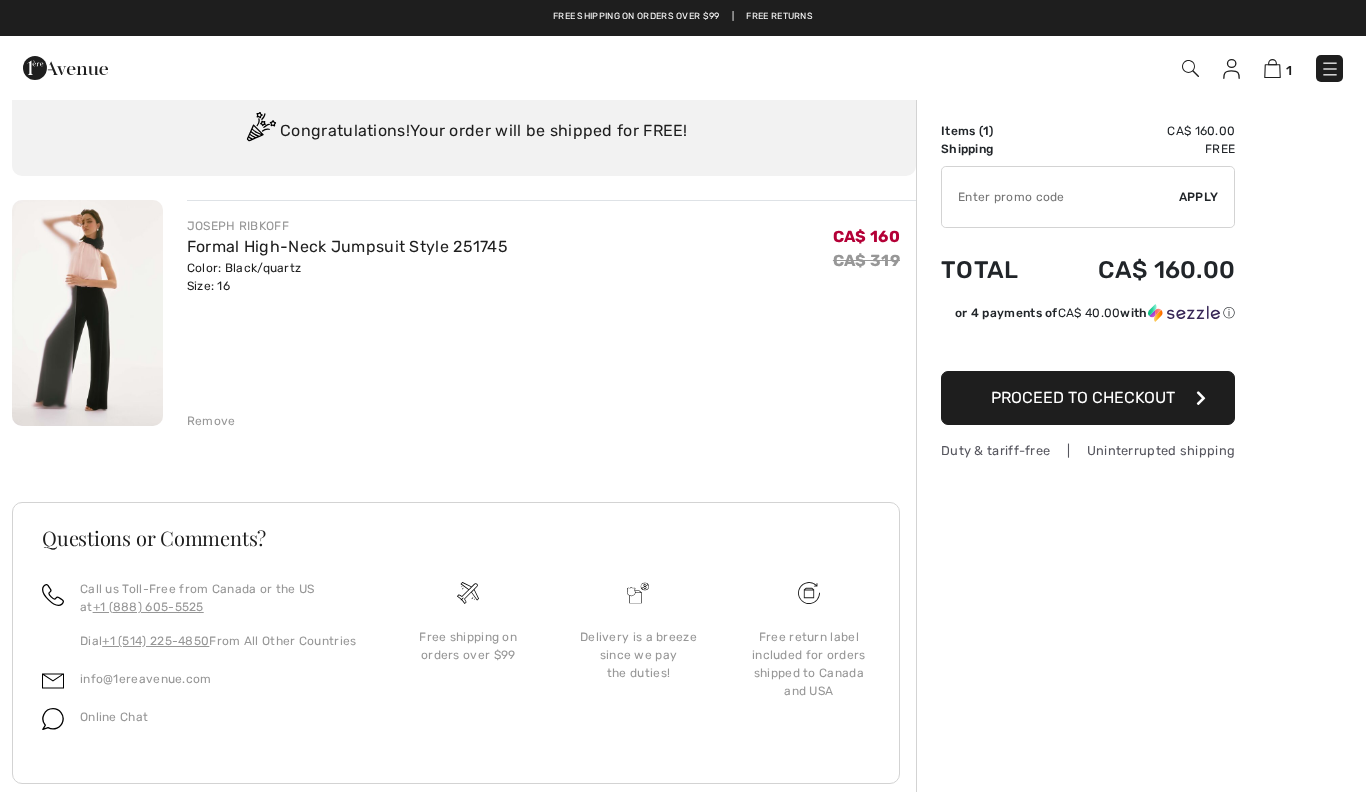 scroll, scrollTop: 0, scrollLeft: 0, axis: both 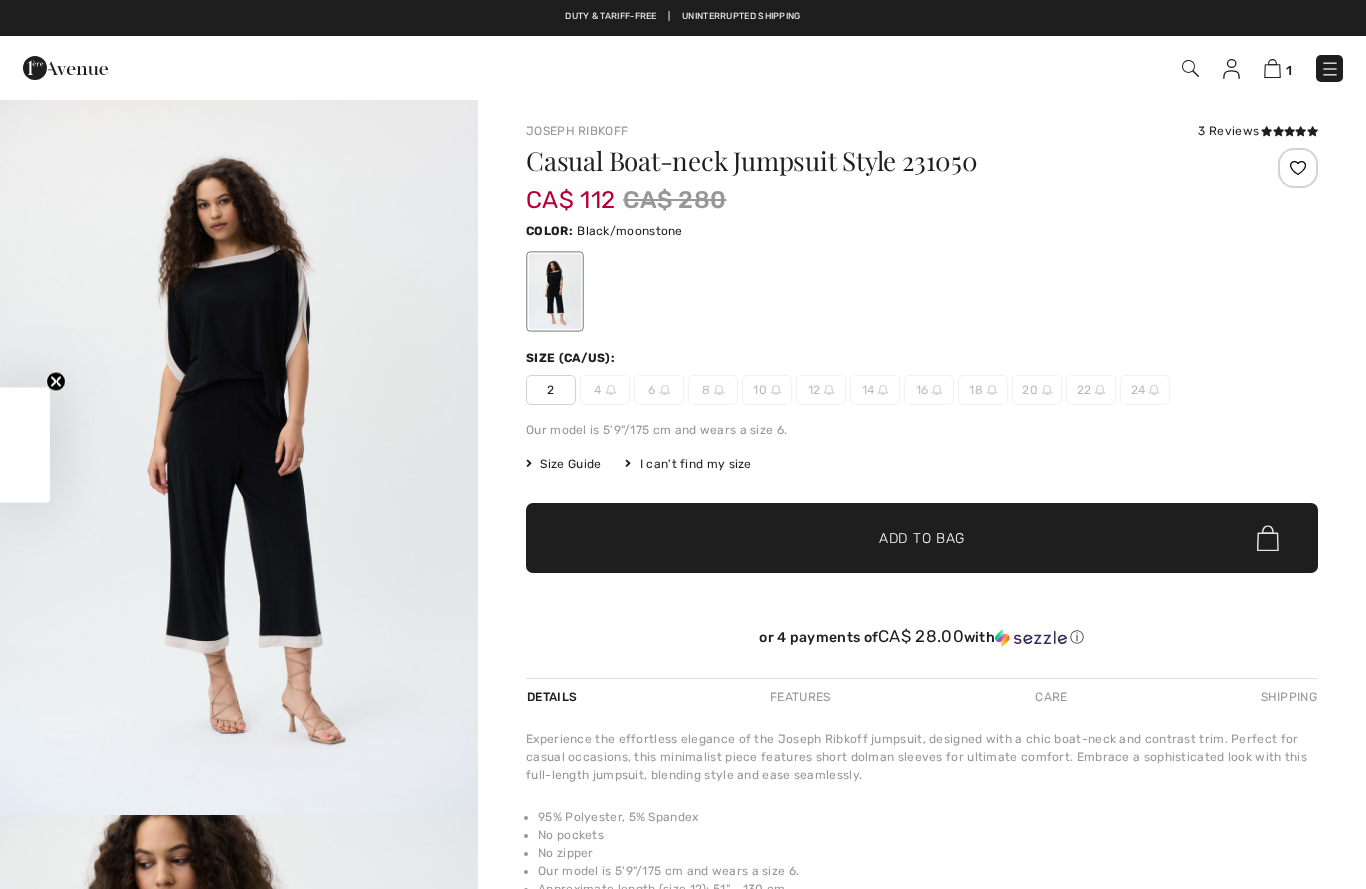 checkbox on "true" 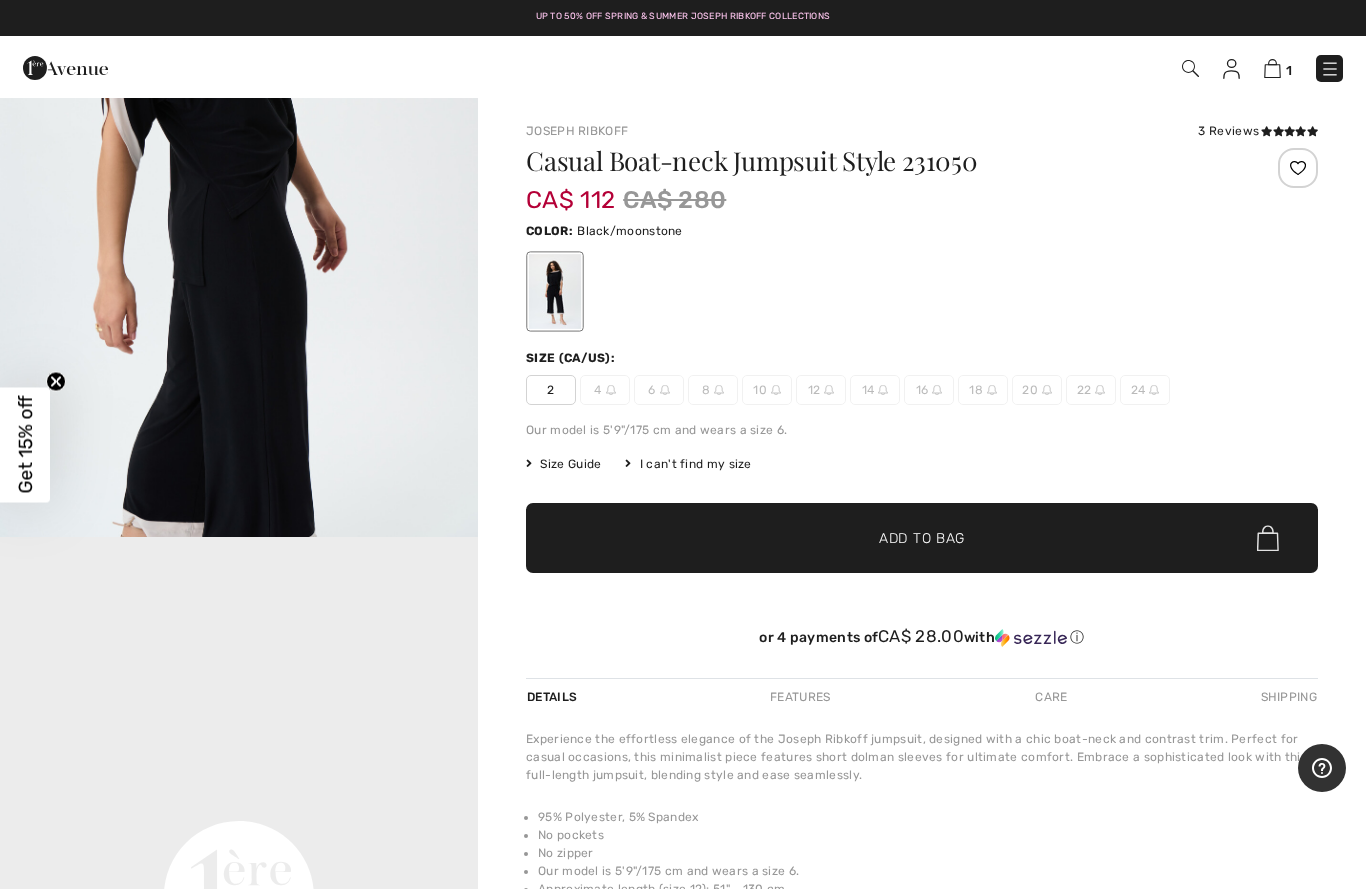 scroll, scrollTop: 991, scrollLeft: 0, axis: vertical 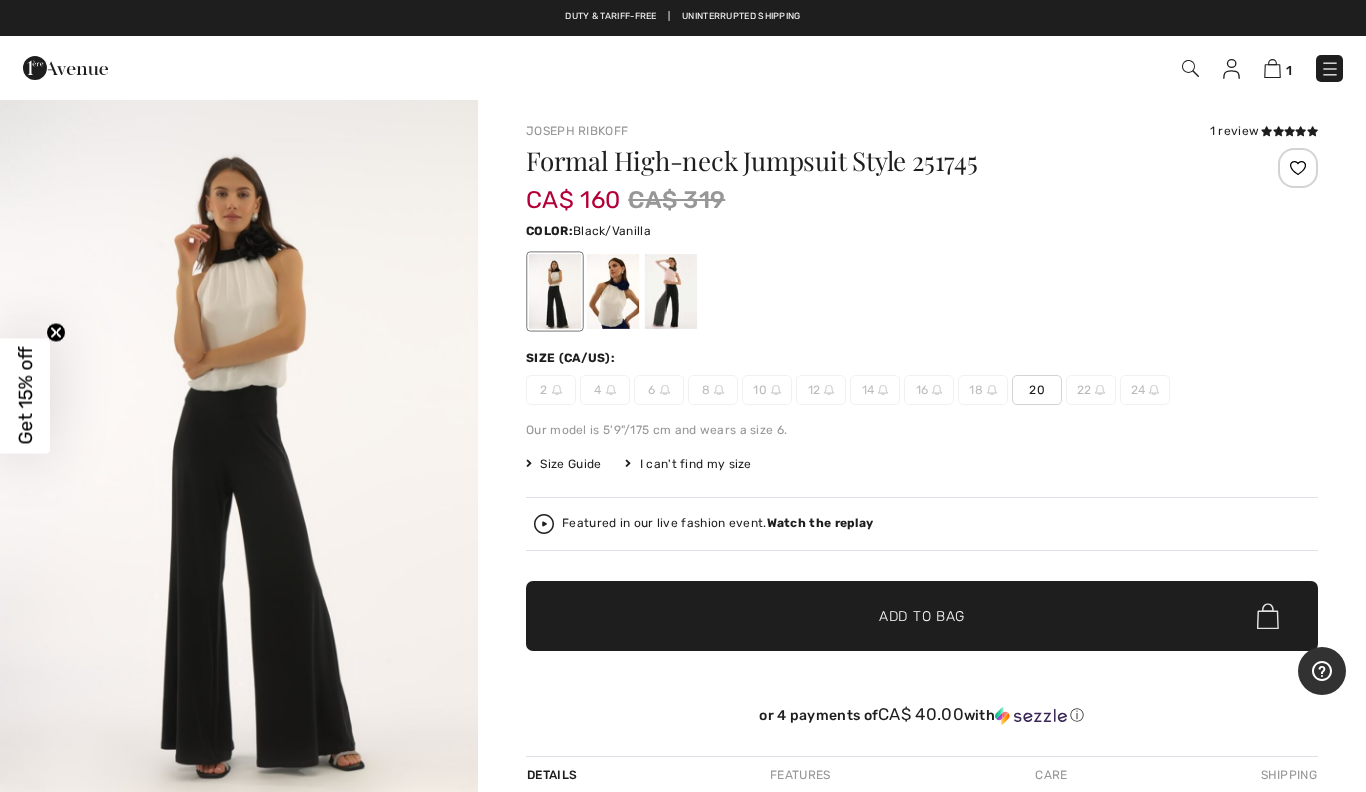 click at bounding box center [671, 291] 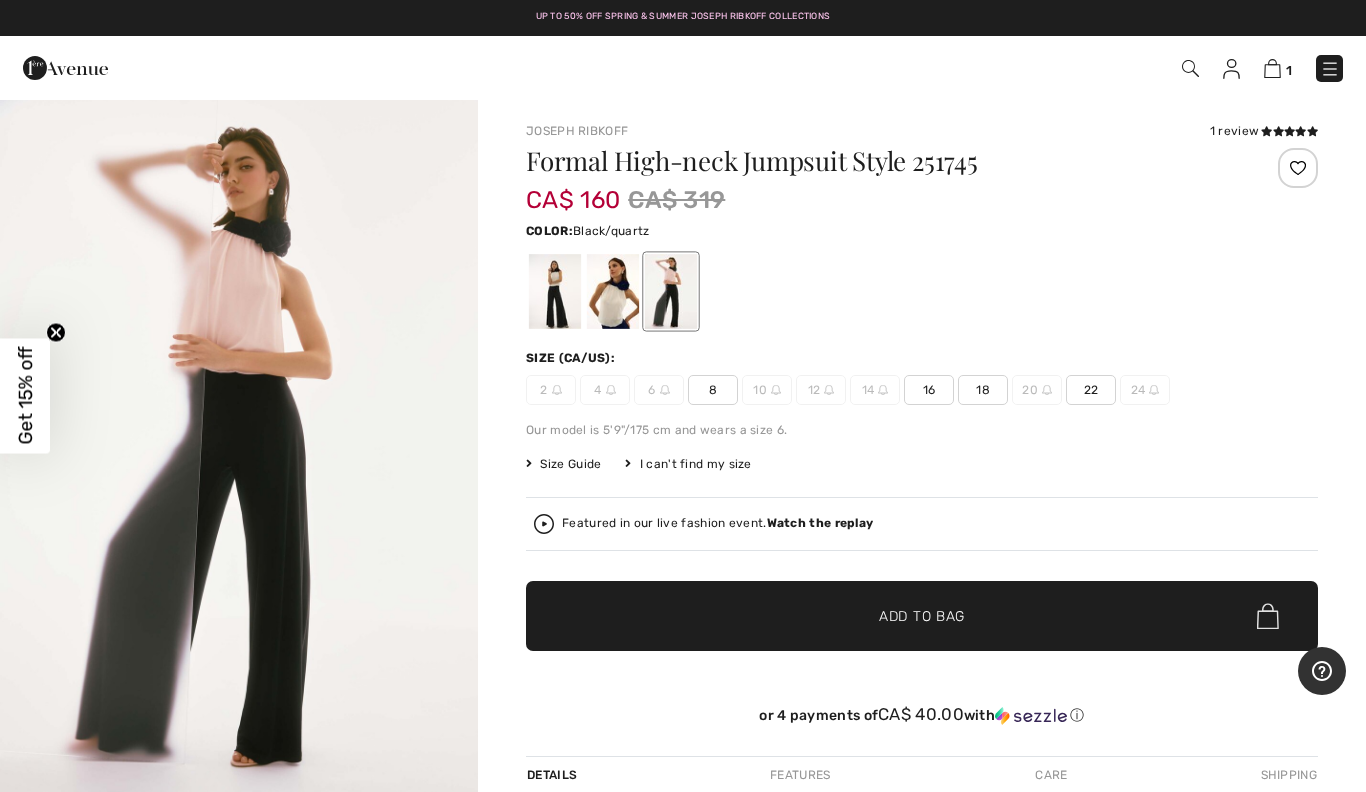 click on "1" at bounding box center [965, 68] 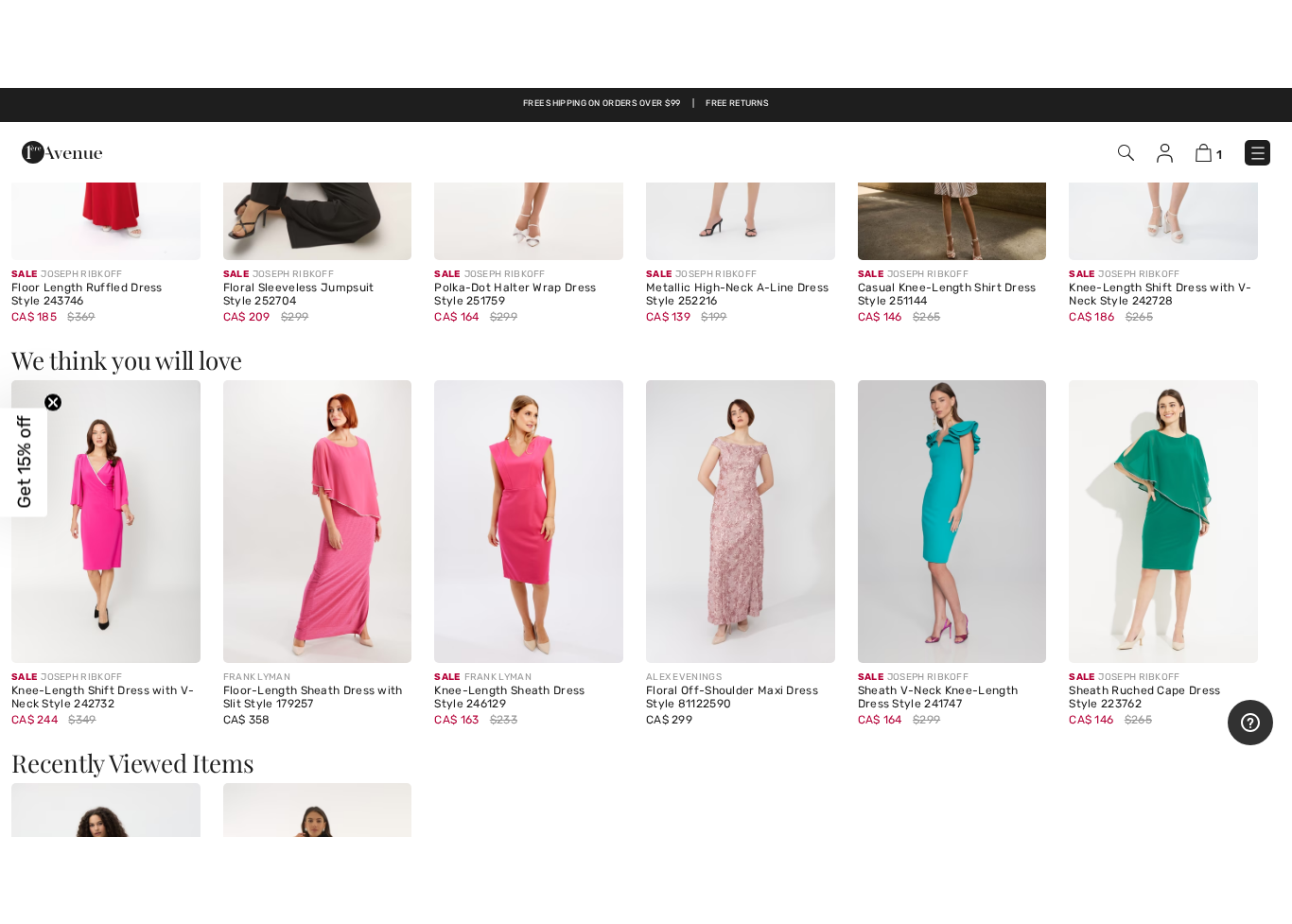 scroll, scrollTop: 1471, scrollLeft: 0, axis: vertical 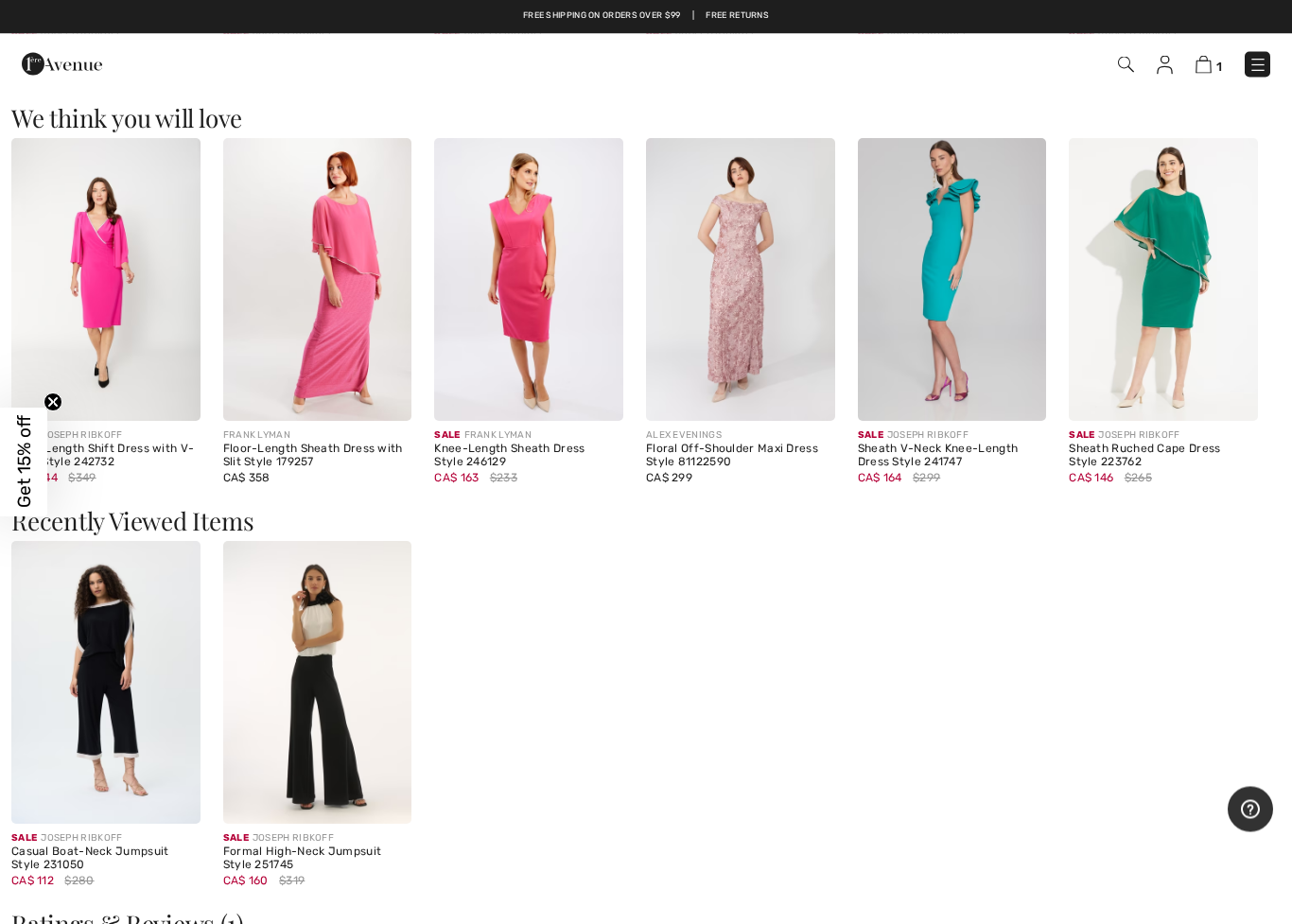 click at bounding box center [318, 683] 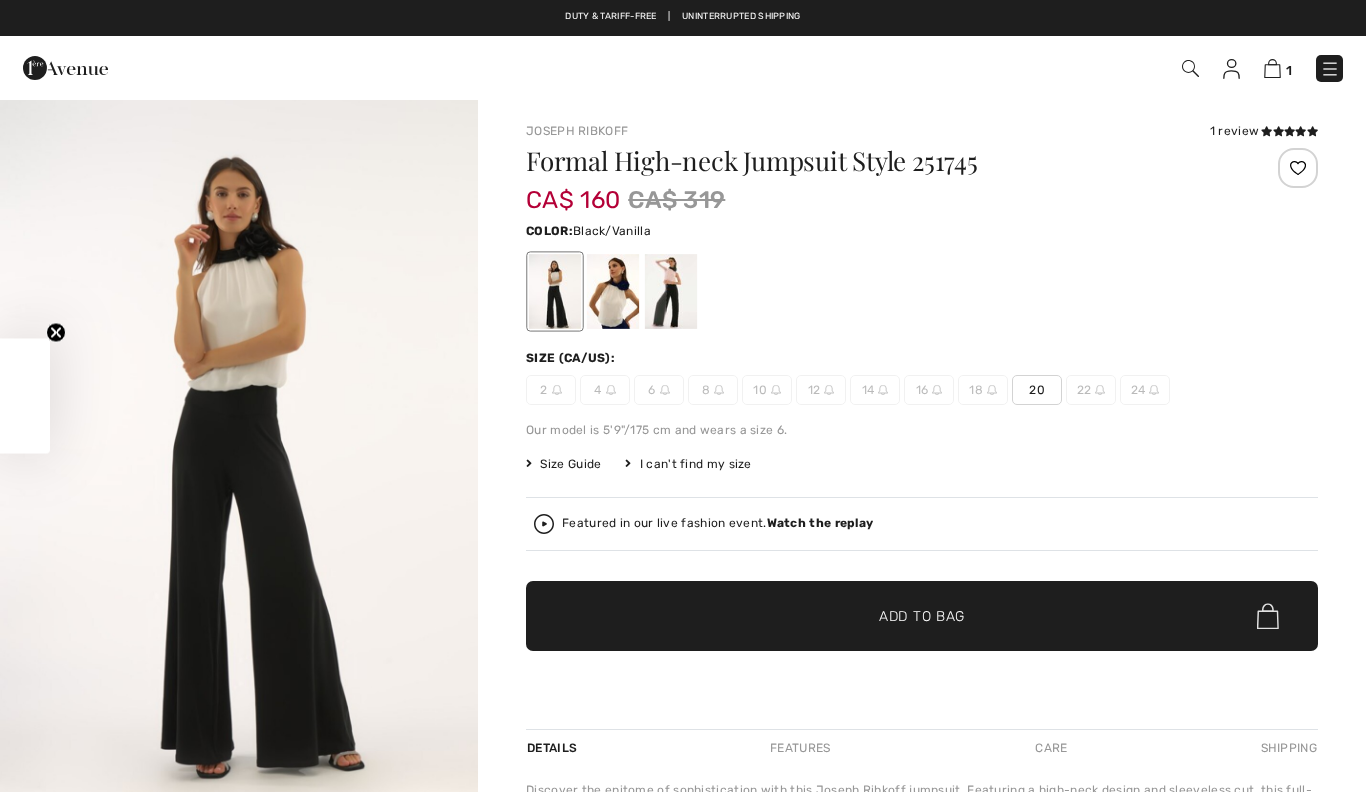 scroll, scrollTop: 0, scrollLeft: 0, axis: both 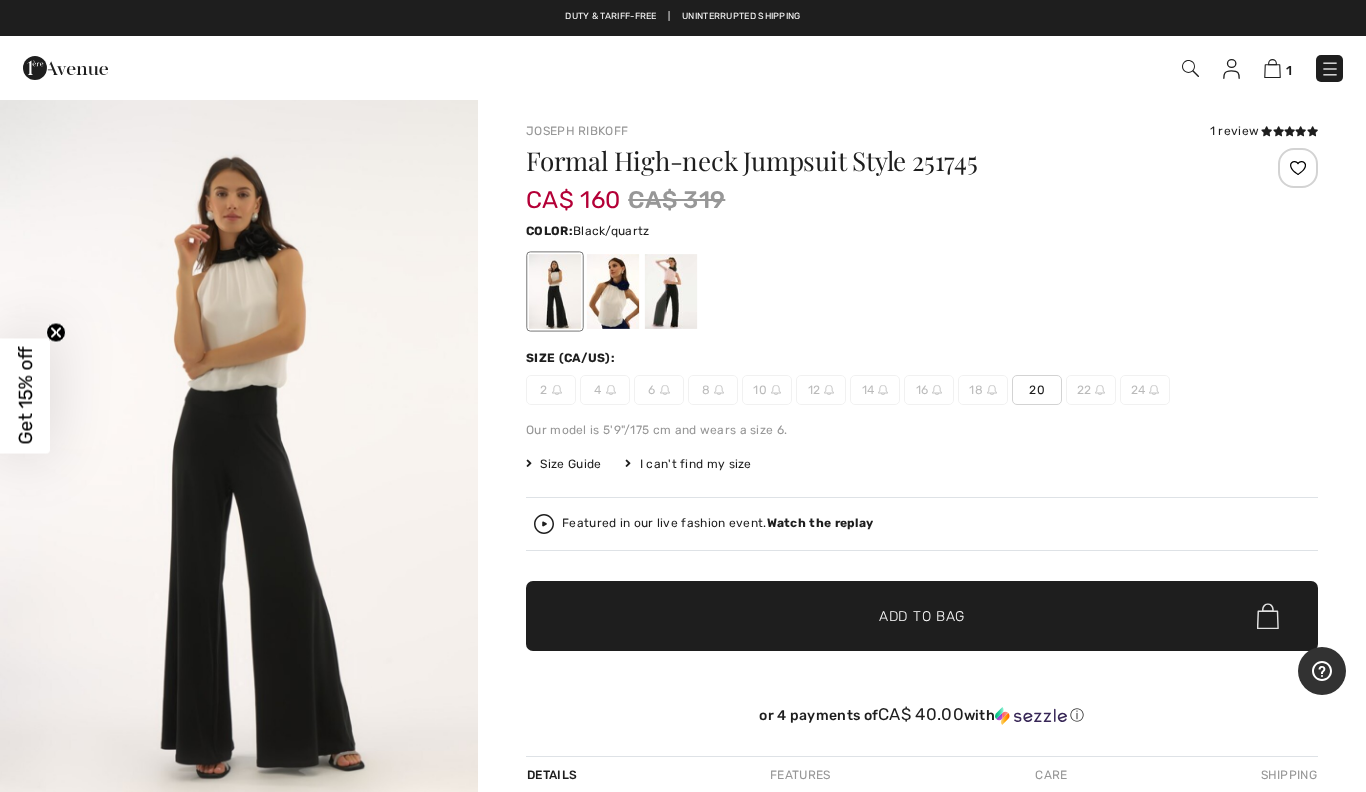 click at bounding box center [671, 291] 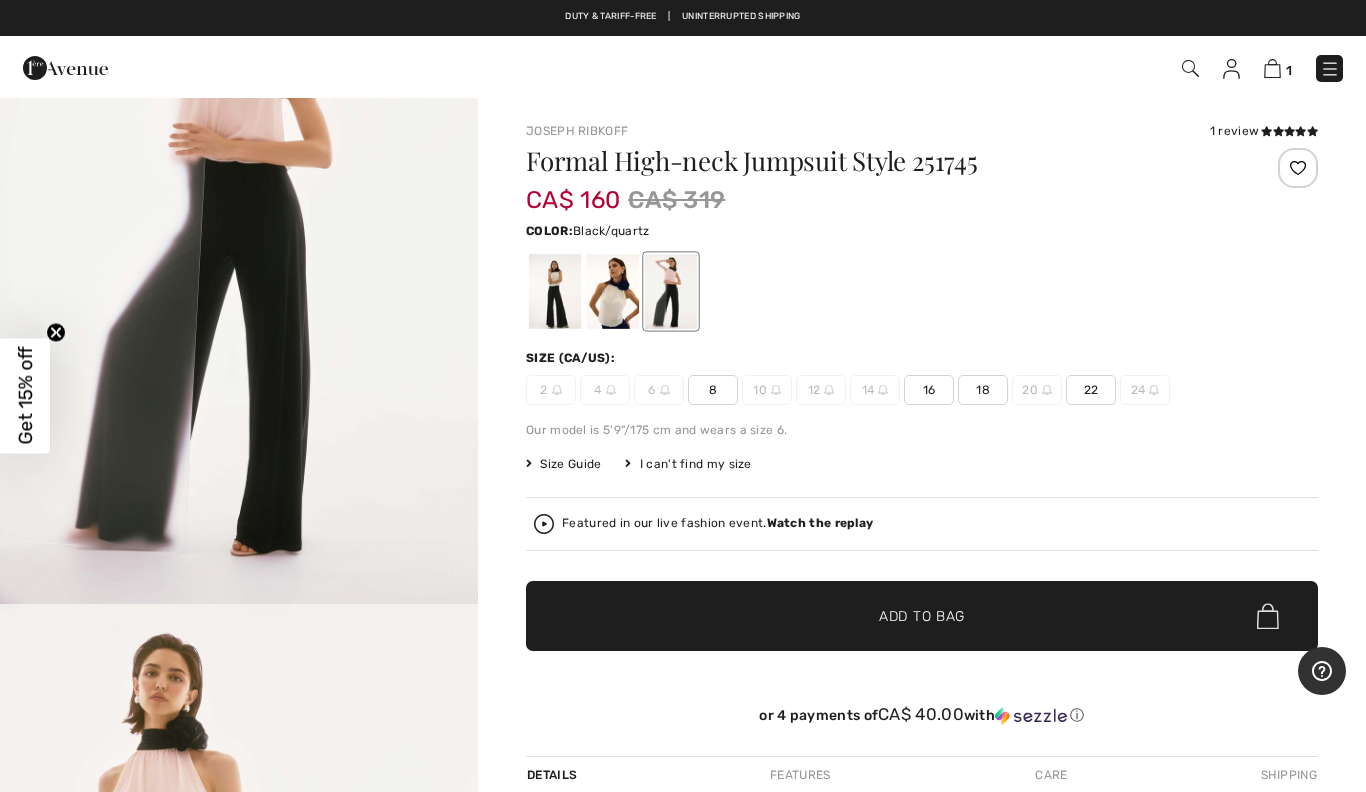 scroll, scrollTop: 0, scrollLeft: 0, axis: both 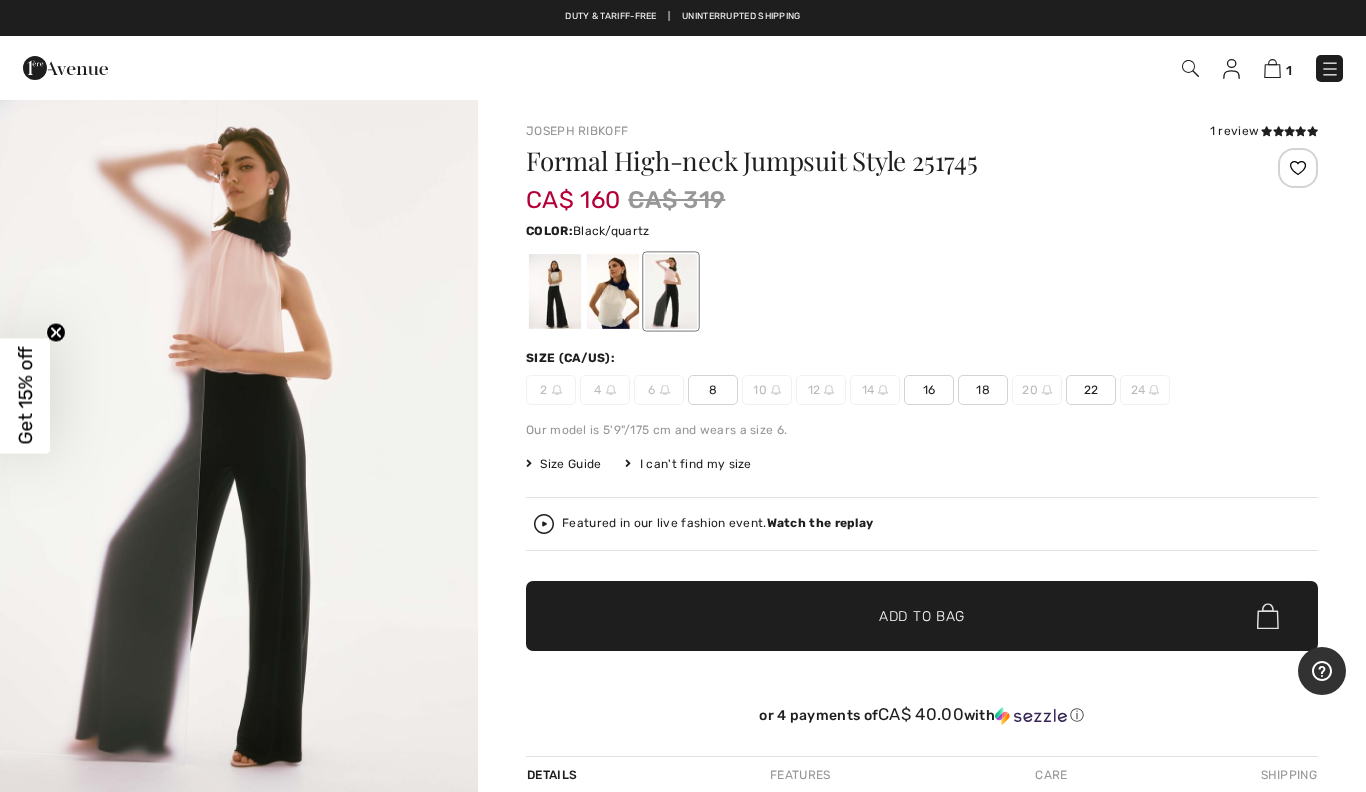 click on "1" at bounding box center (965, 68) 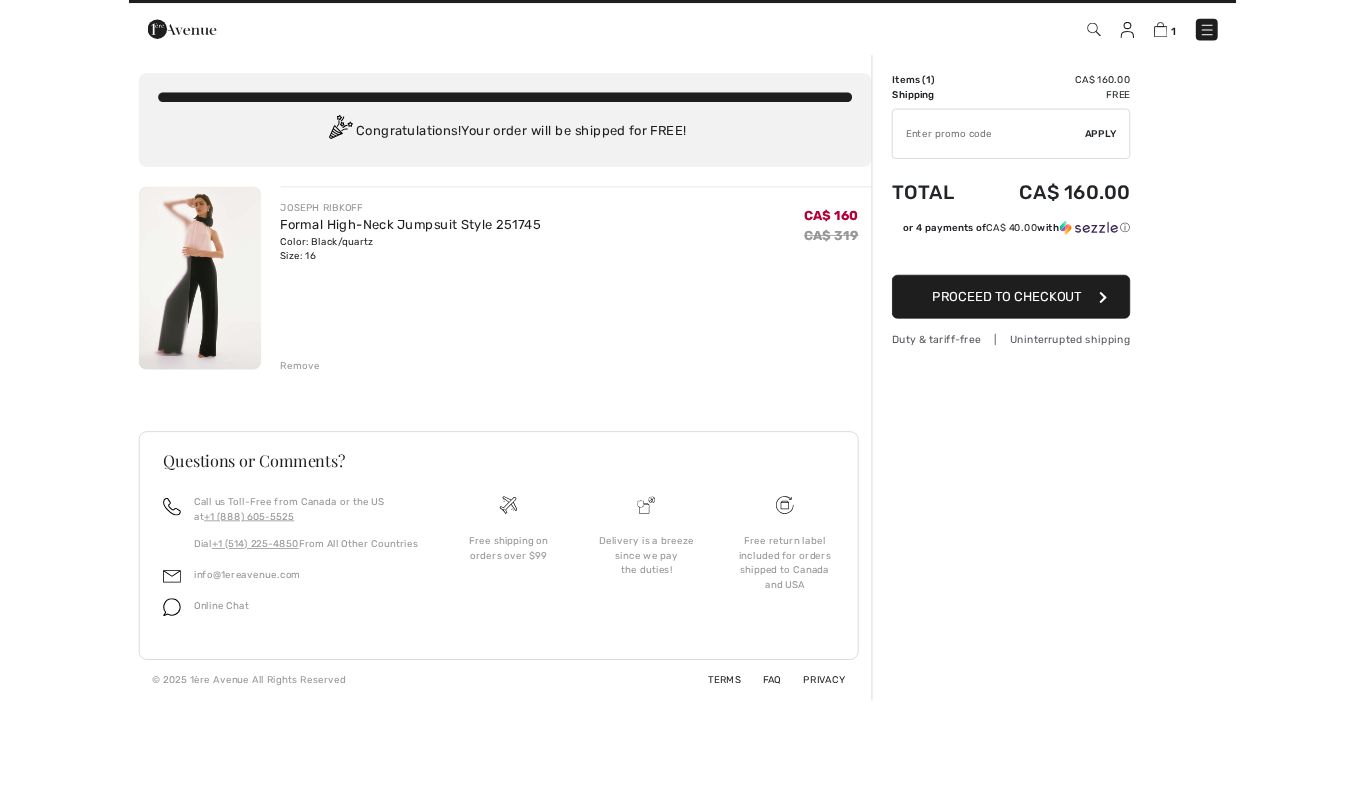 scroll, scrollTop: 0, scrollLeft: 0, axis: both 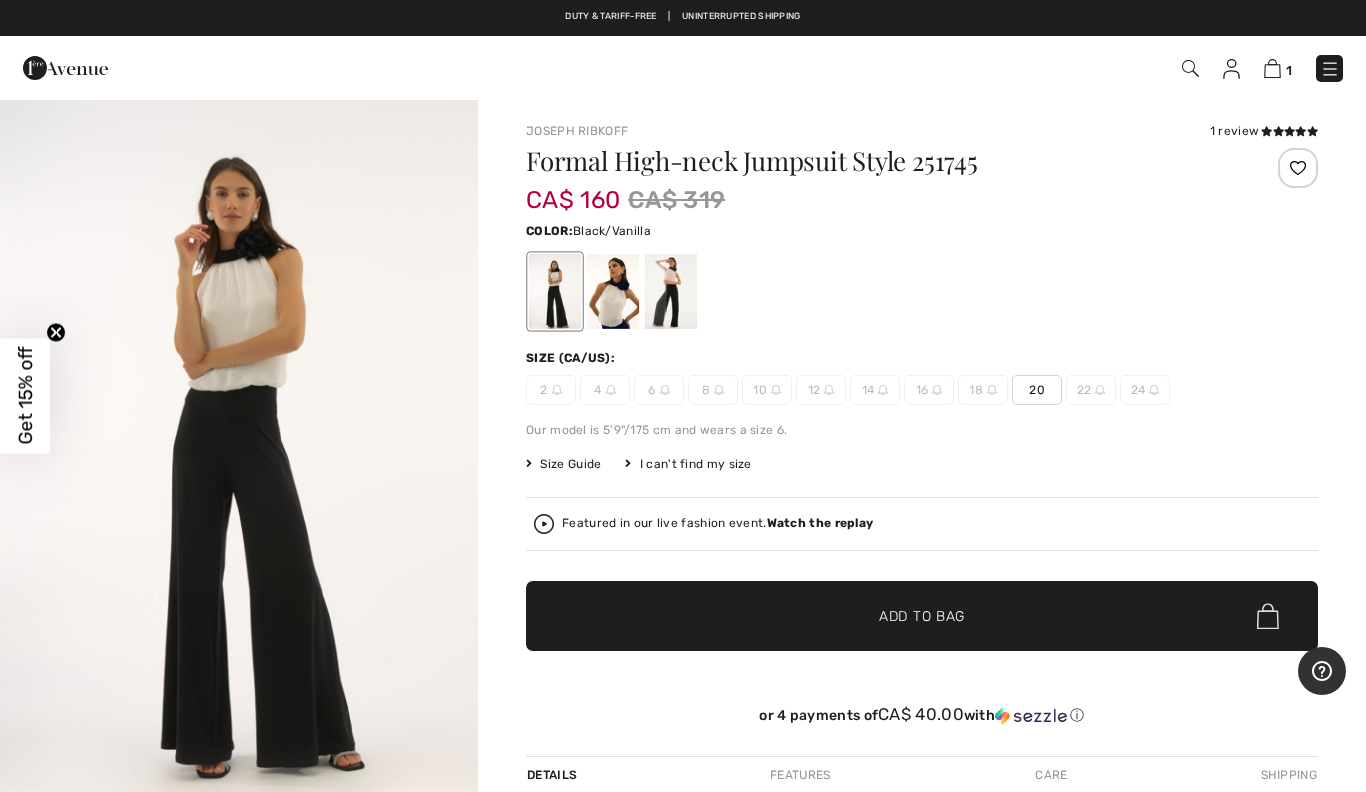 click at bounding box center [1272, 68] 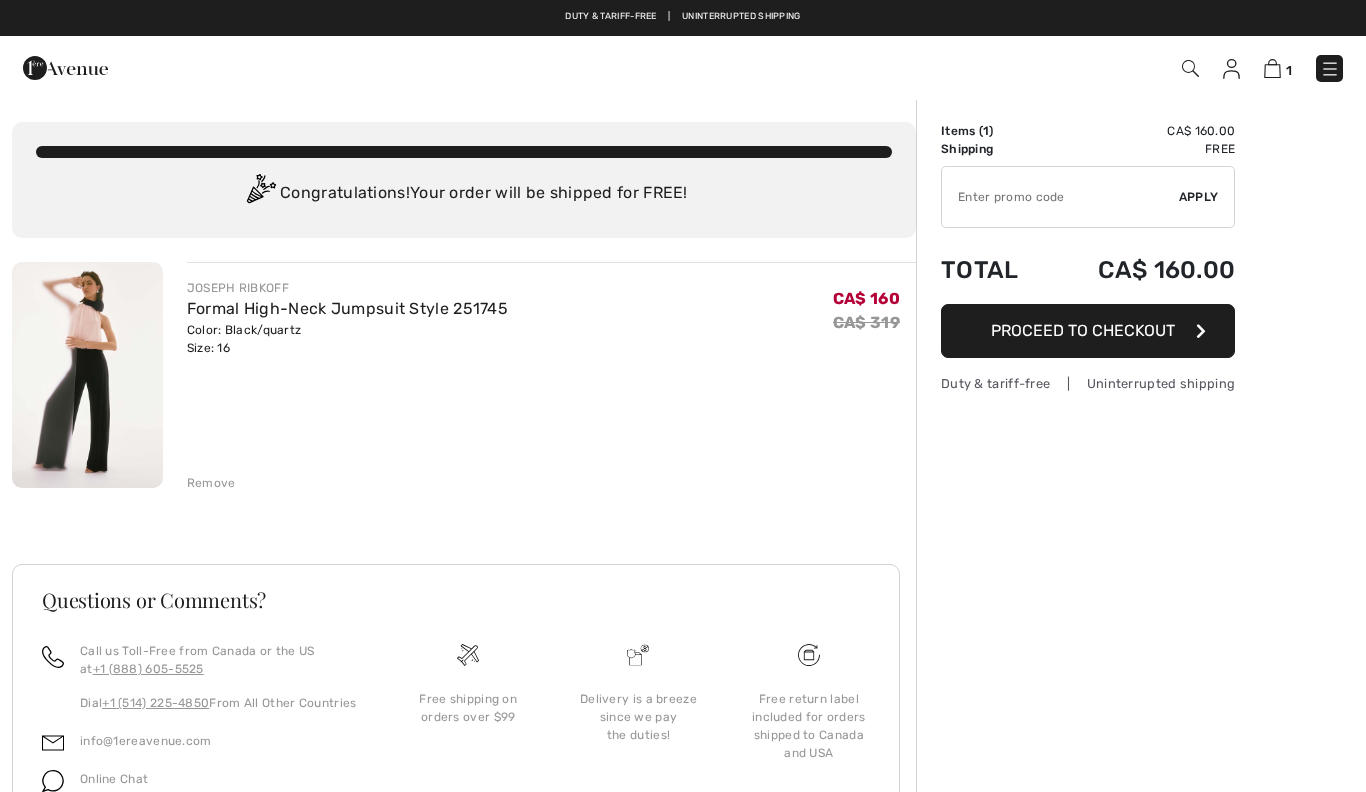 scroll, scrollTop: 0, scrollLeft: 0, axis: both 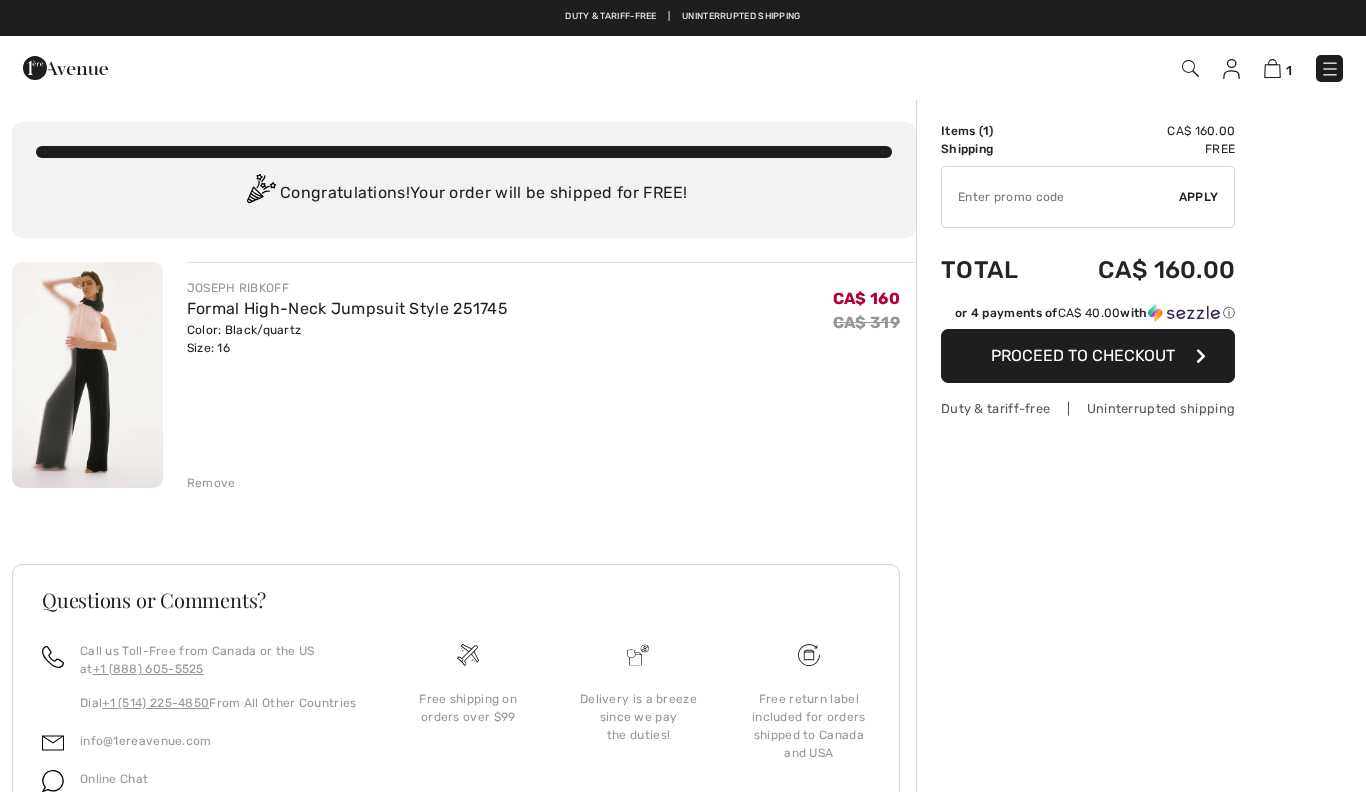 click at bounding box center (1060, 197) 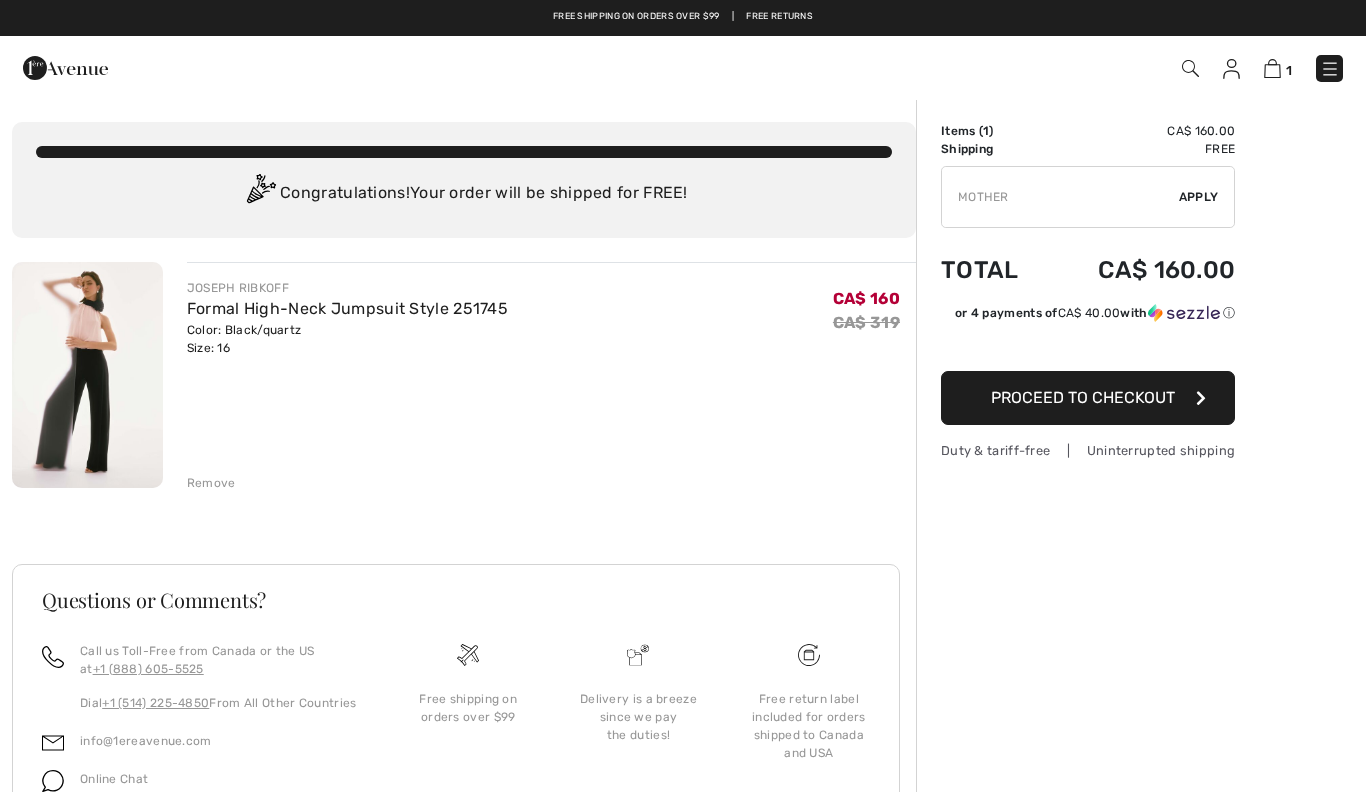 click at bounding box center (1060, 197) 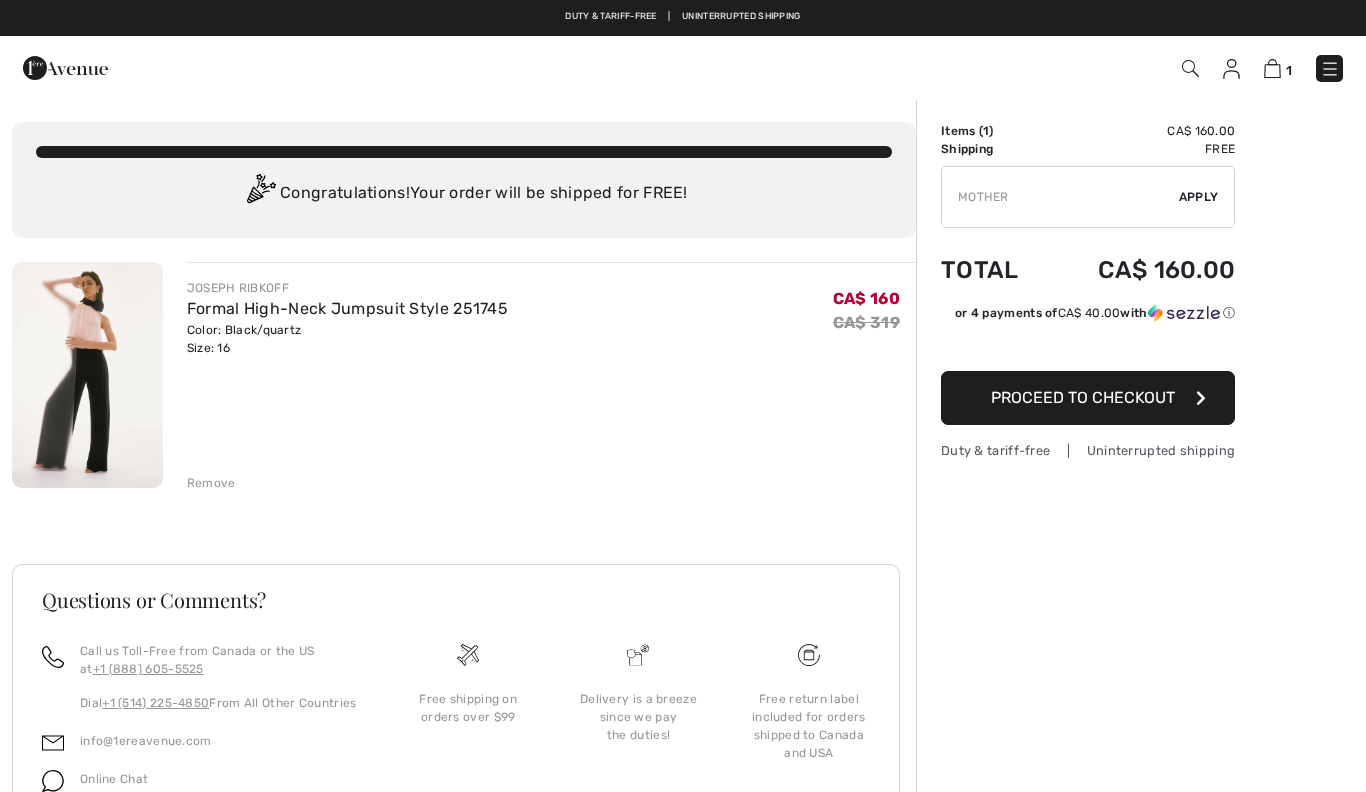 click on "Apply" at bounding box center [1199, 197] 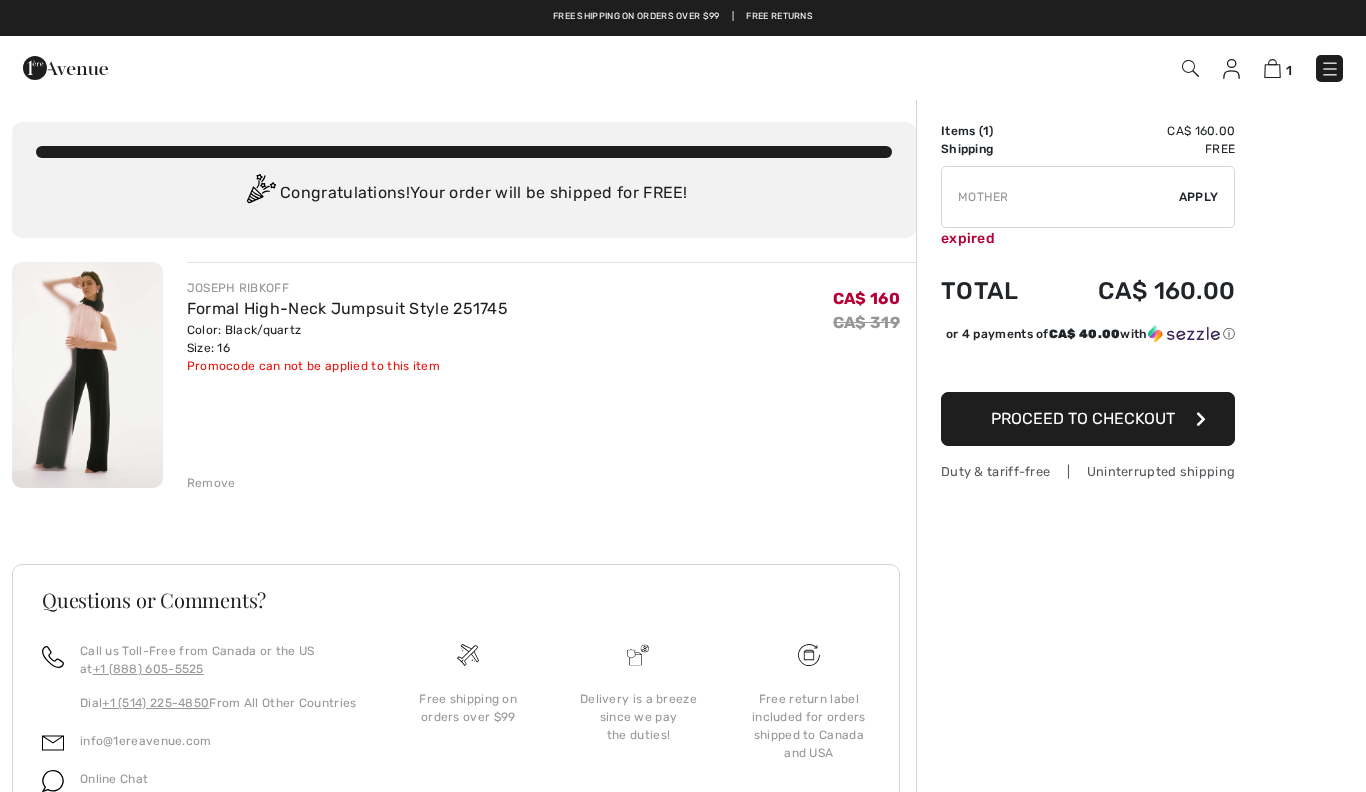 click at bounding box center [1060, 197] 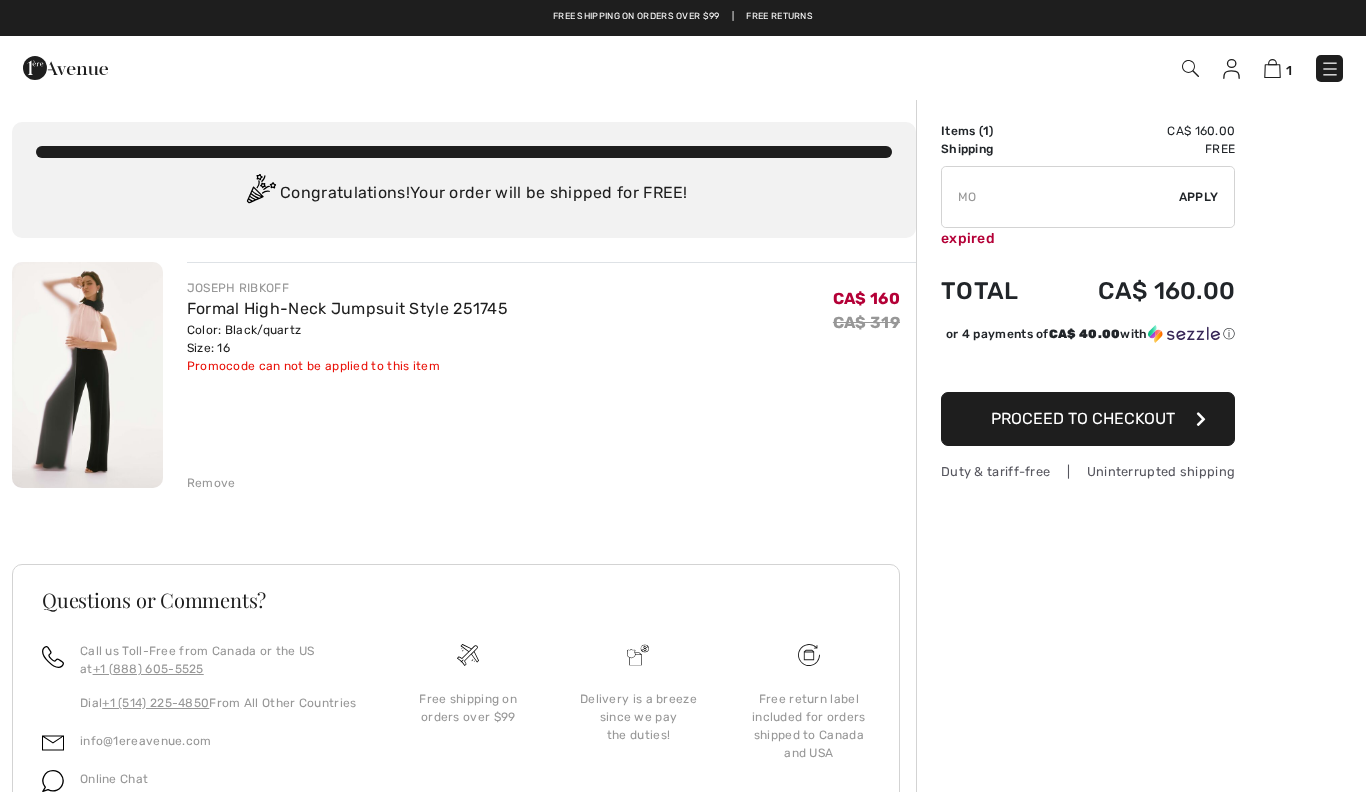 type on "M" 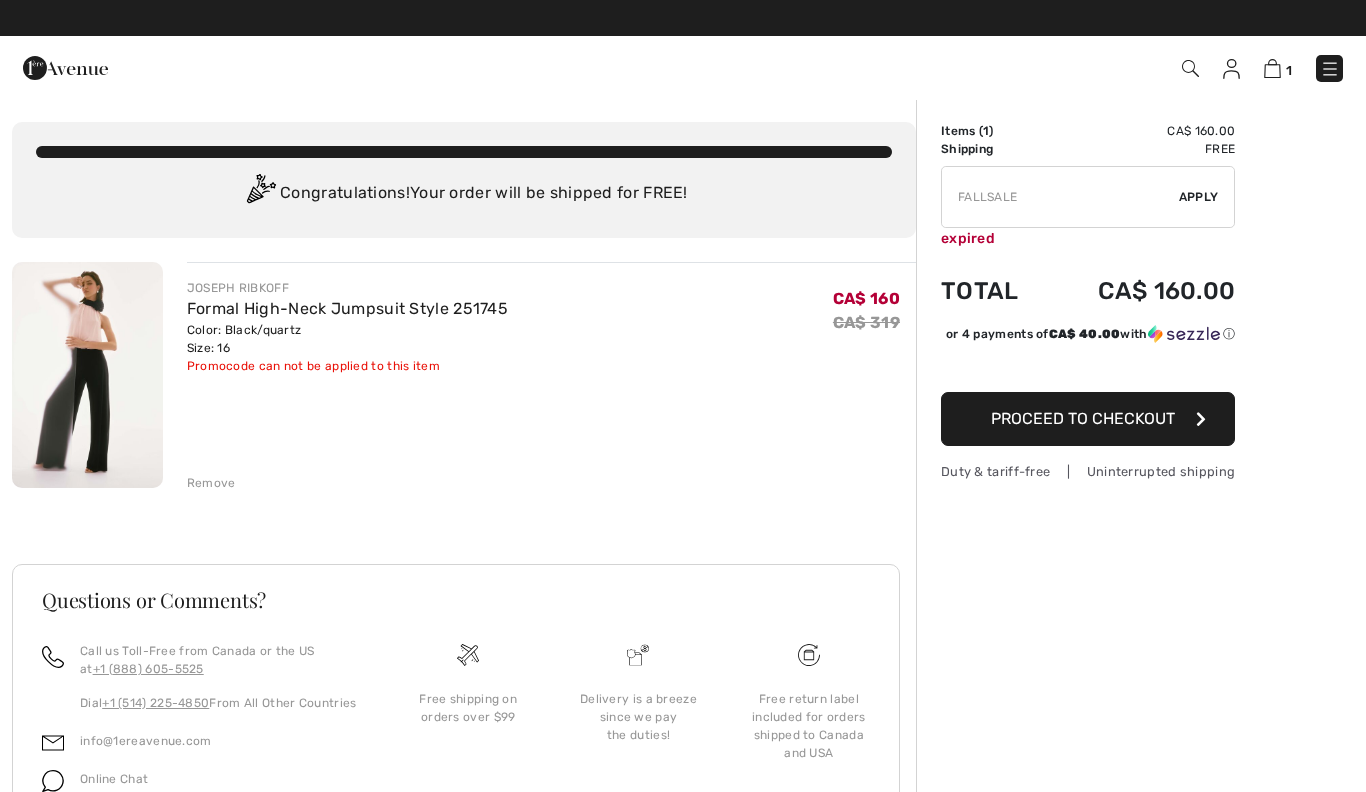 click at bounding box center (1060, 197) 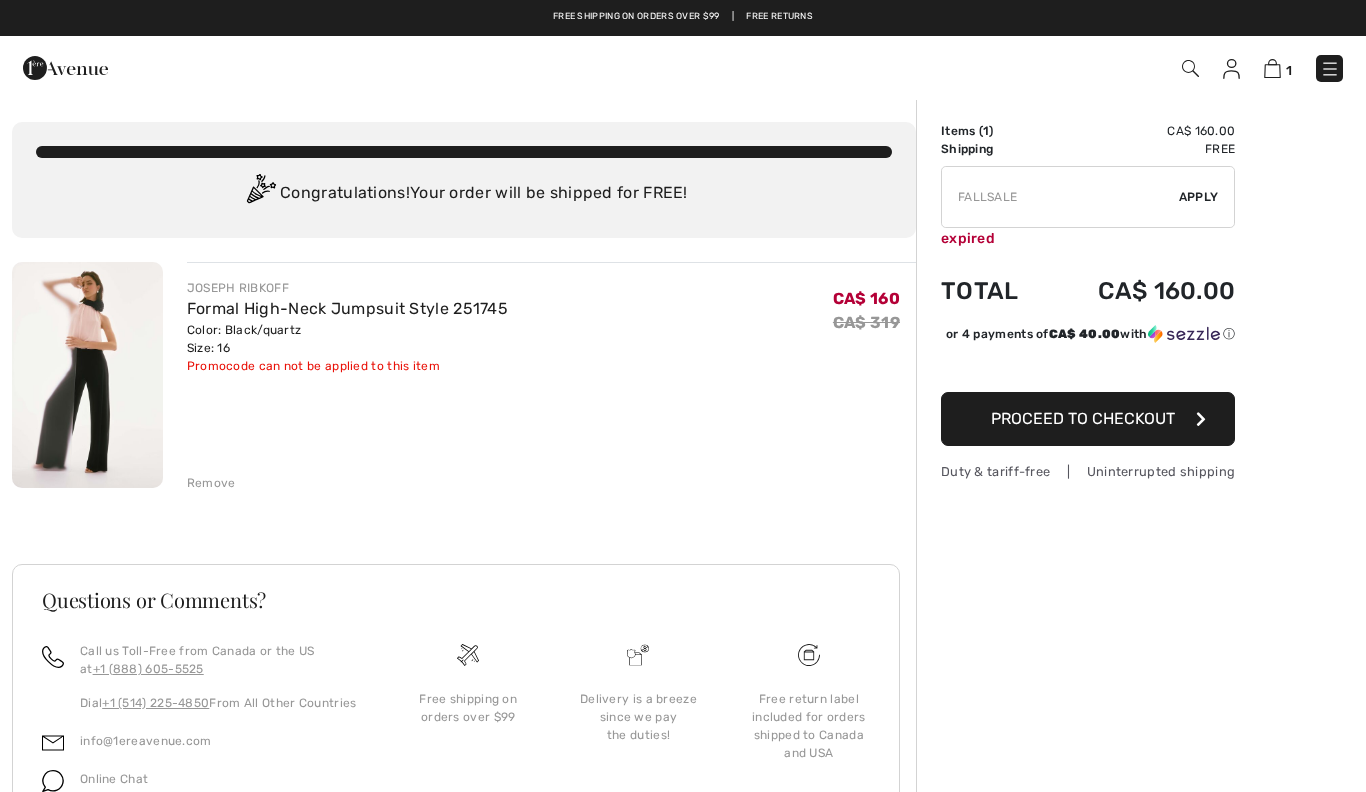 click at bounding box center [1060, 197] 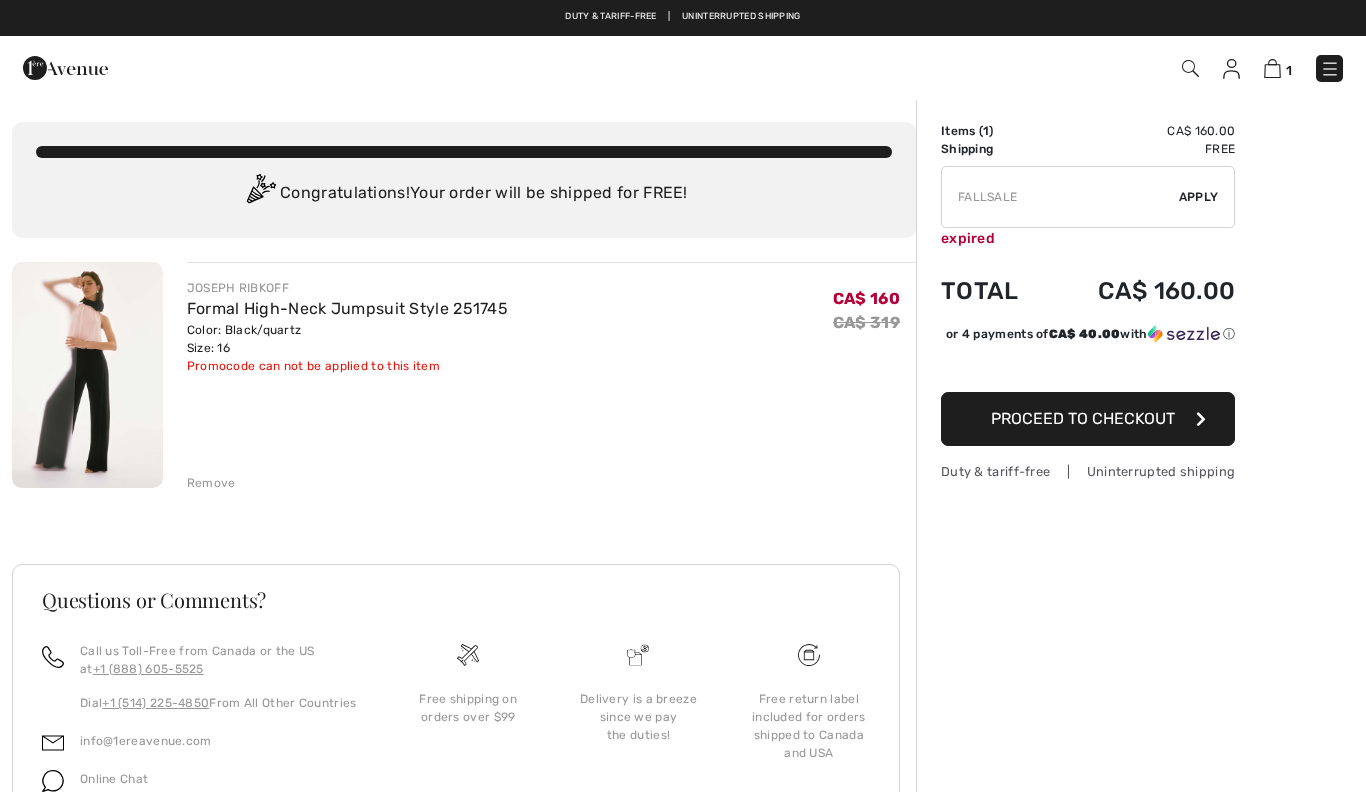 click at bounding box center (1060, 197) 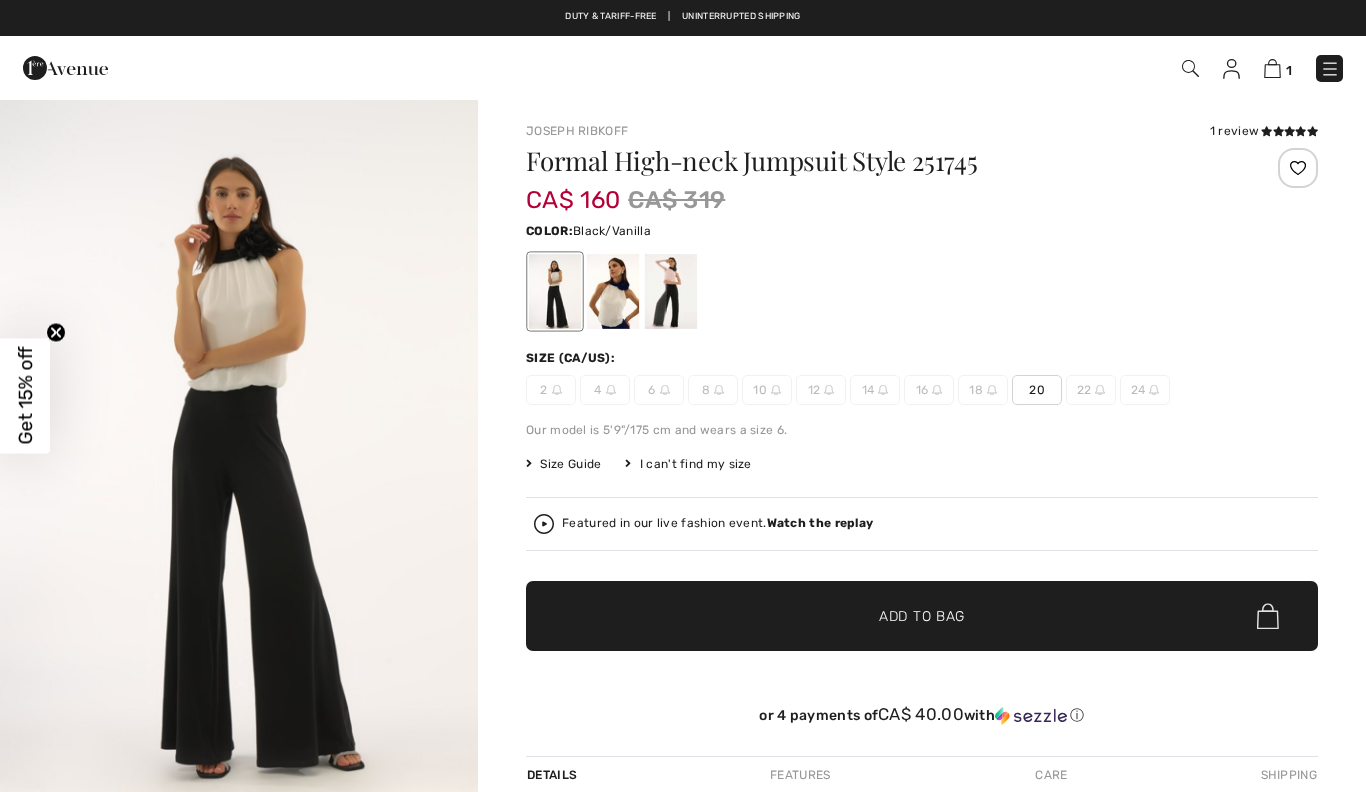 scroll, scrollTop: 0, scrollLeft: 0, axis: both 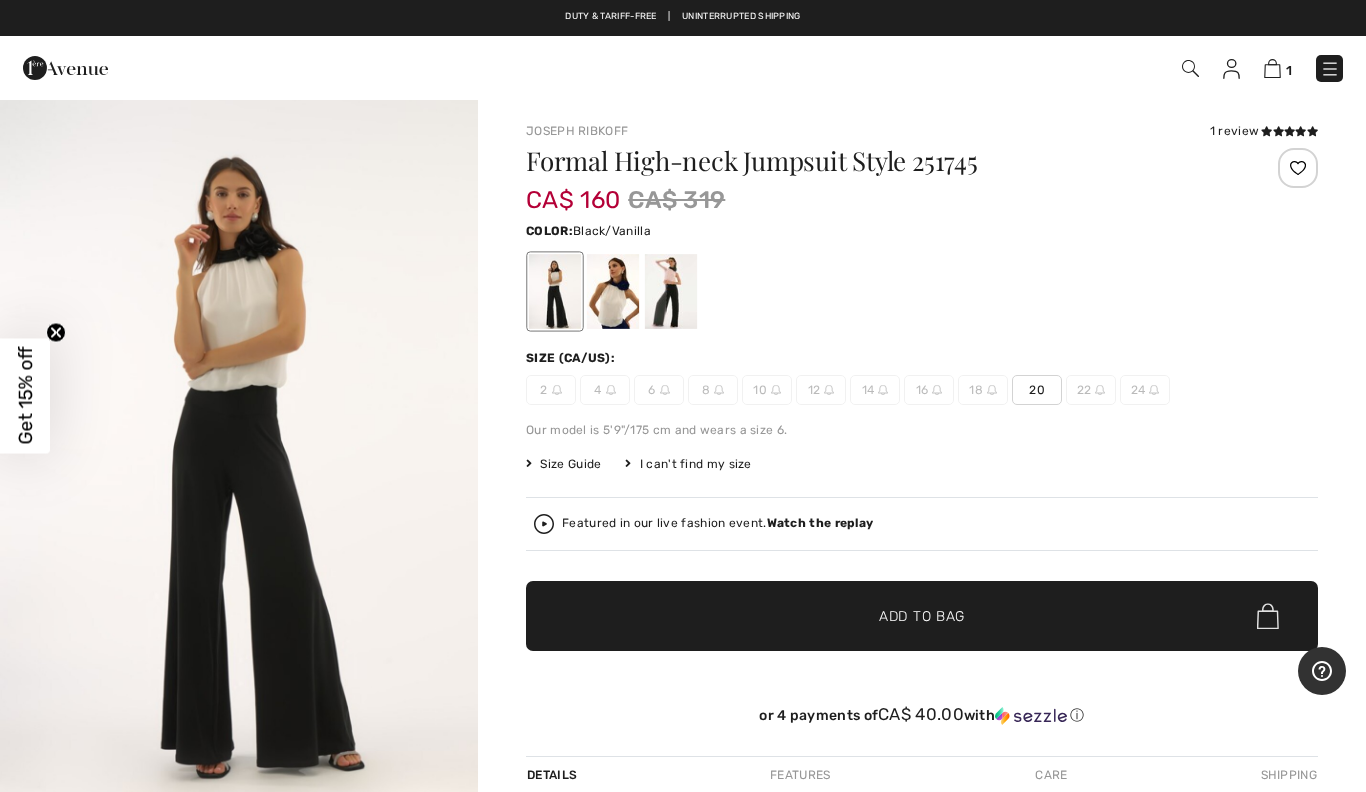 click at bounding box center [1272, 68] 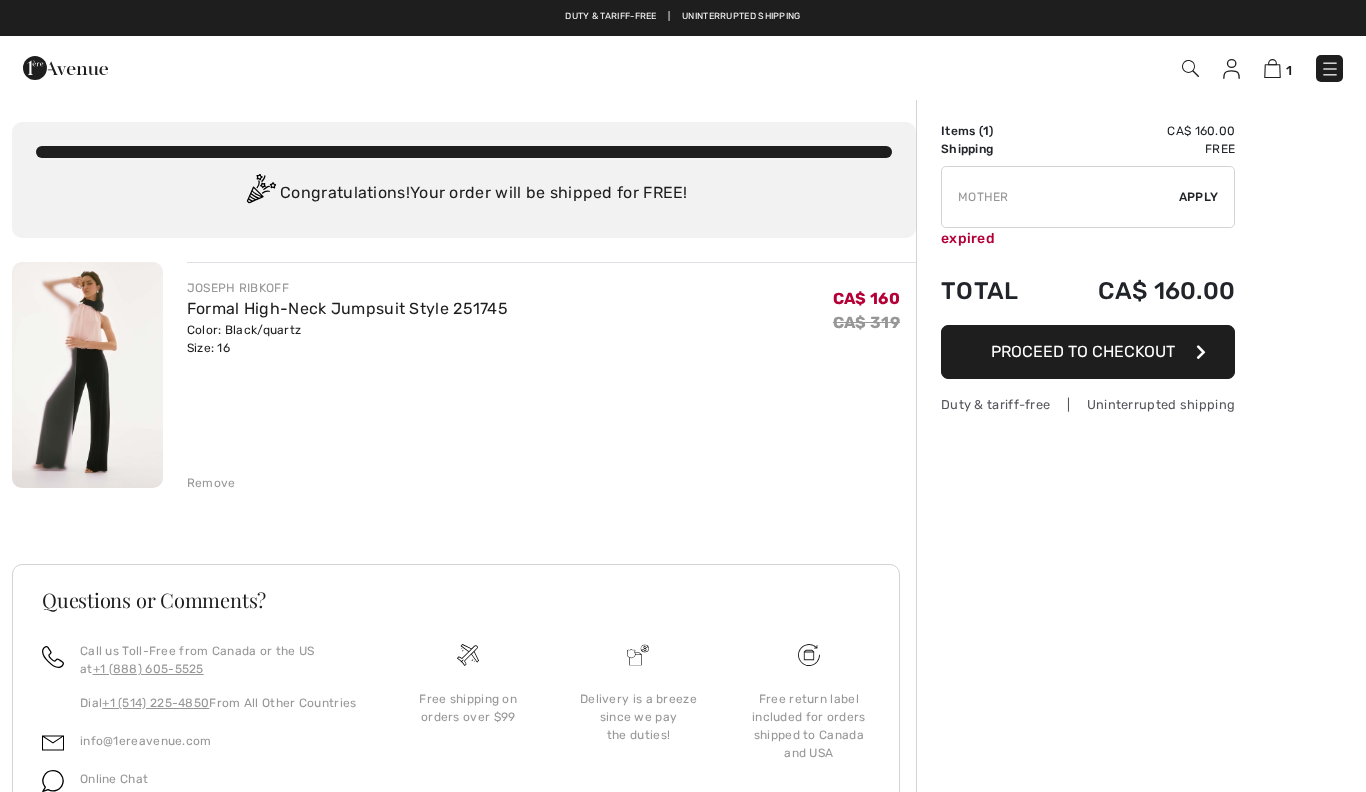 scroll, scrollTop: 0, scrollLeft: 0, axis: both 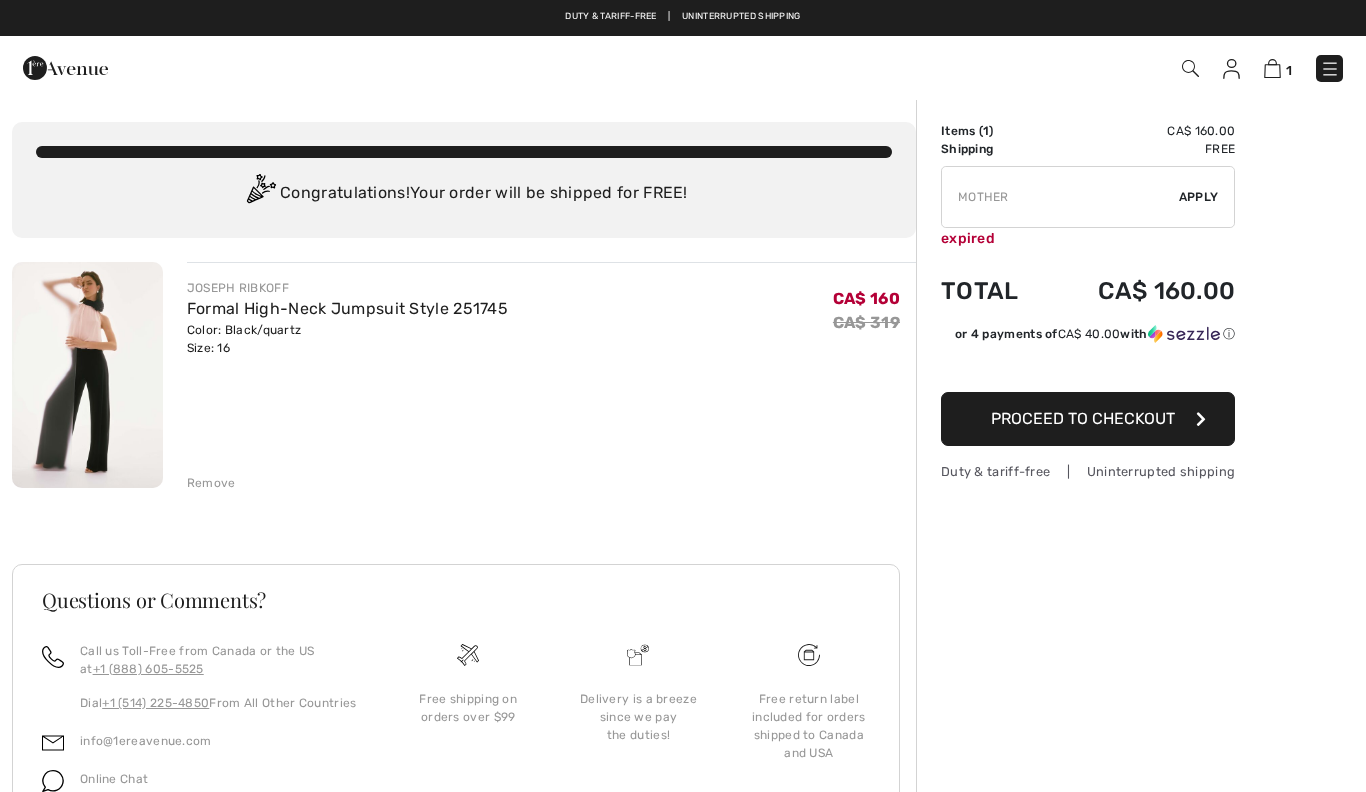 click at bounding box center (1060, 197) 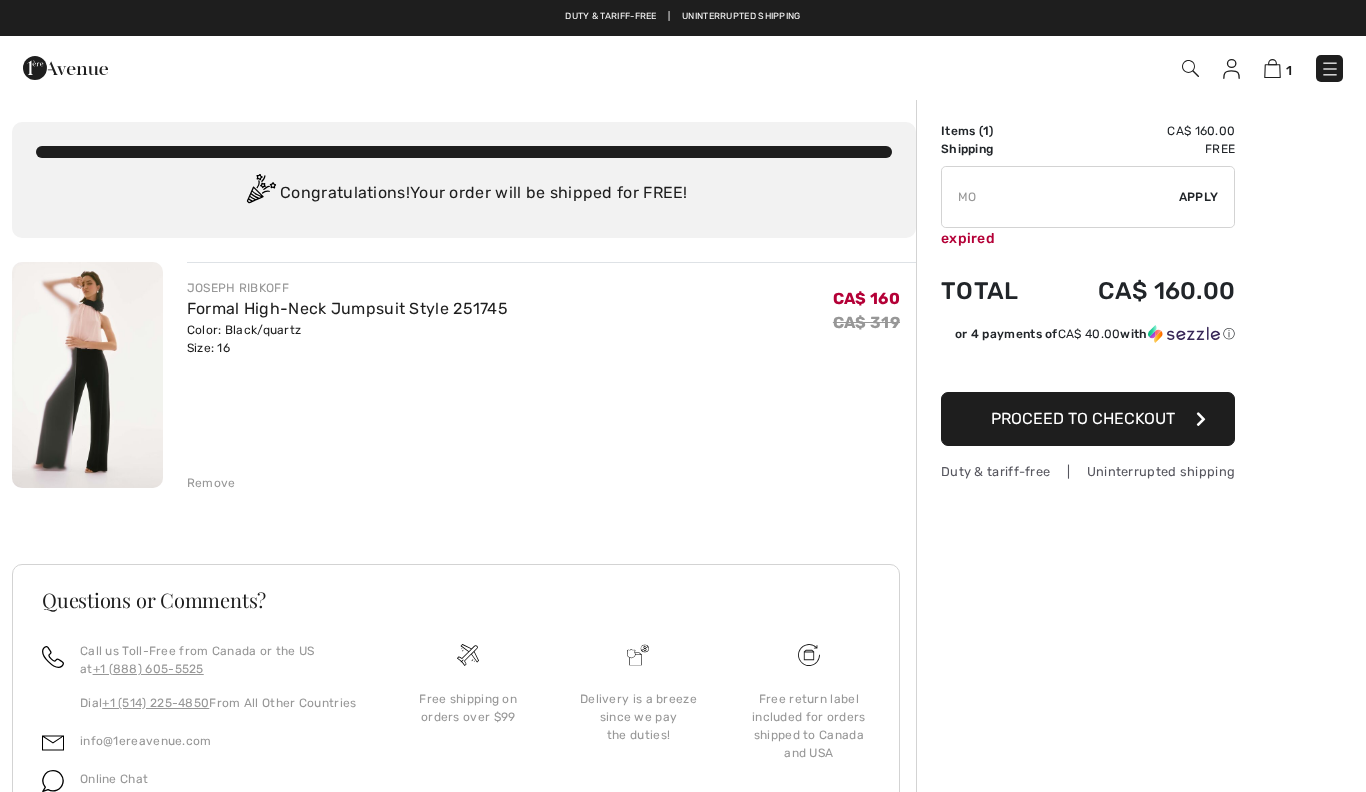 type on "M" 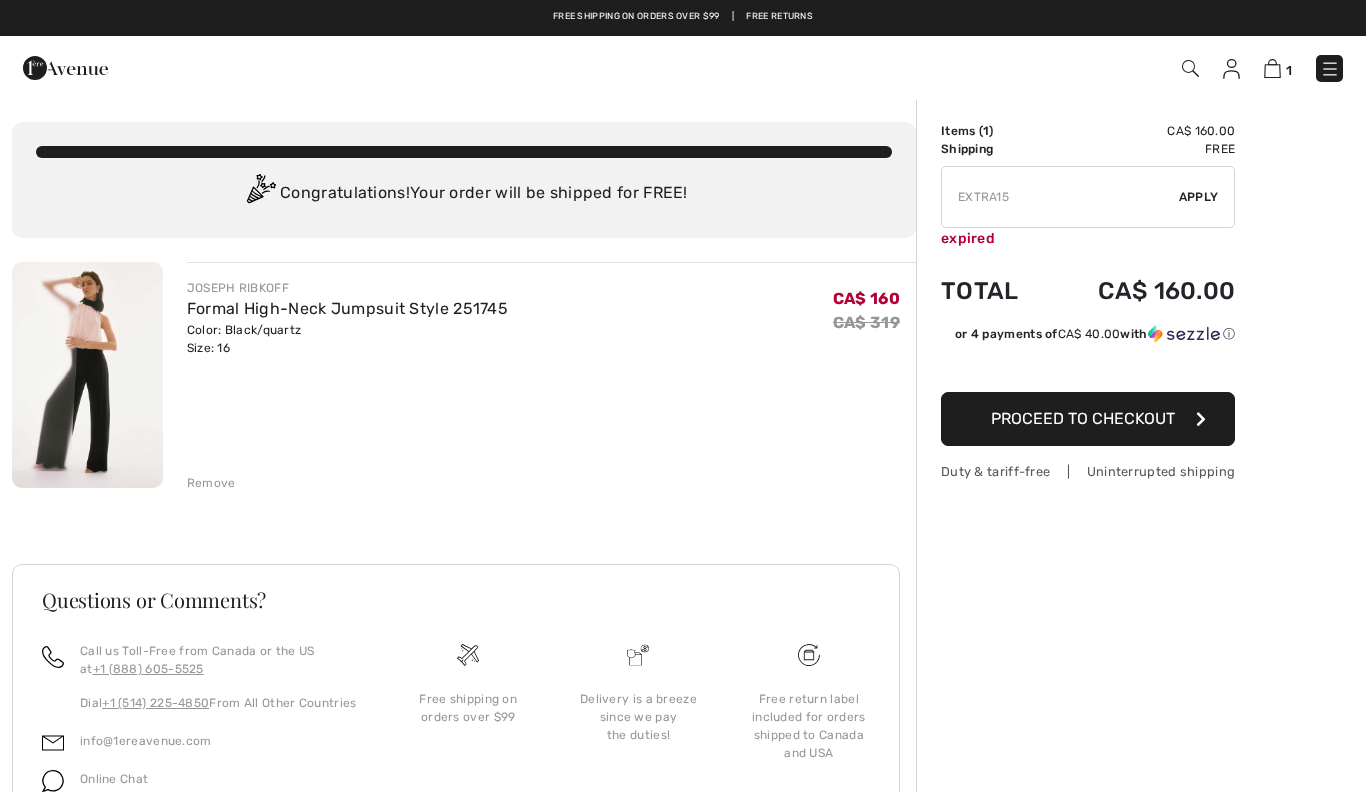 click at bounding box center (1060, 197) 